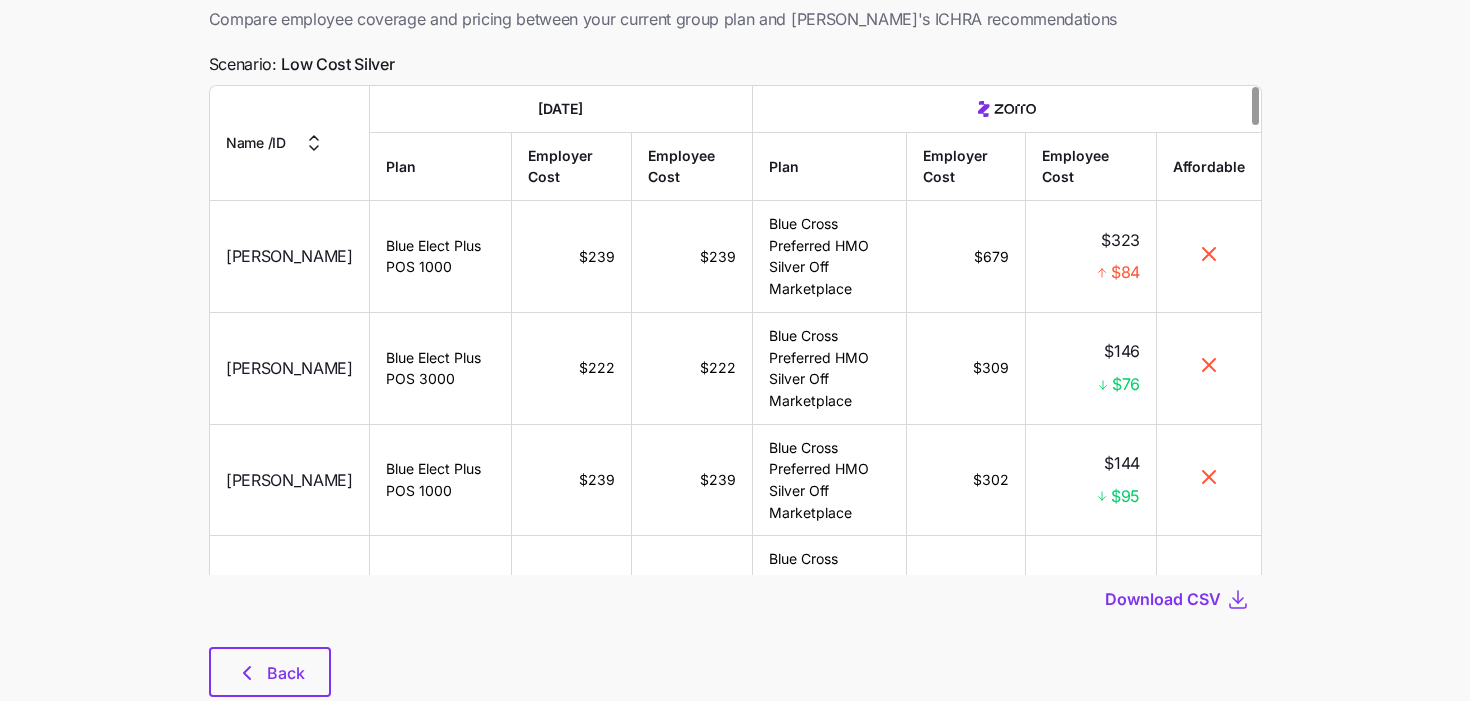 scroll, scrollTop: 106, scrollLeft: 0, axis: vertical 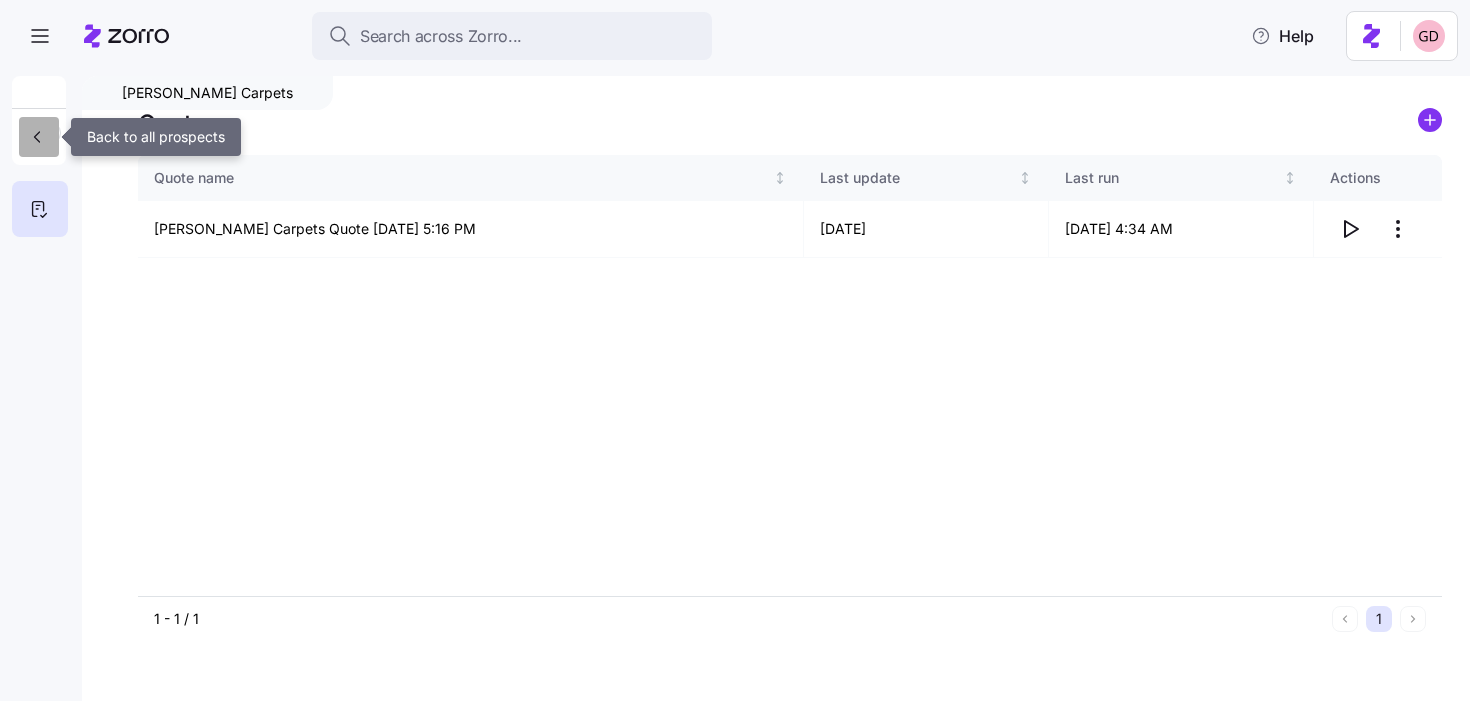 click 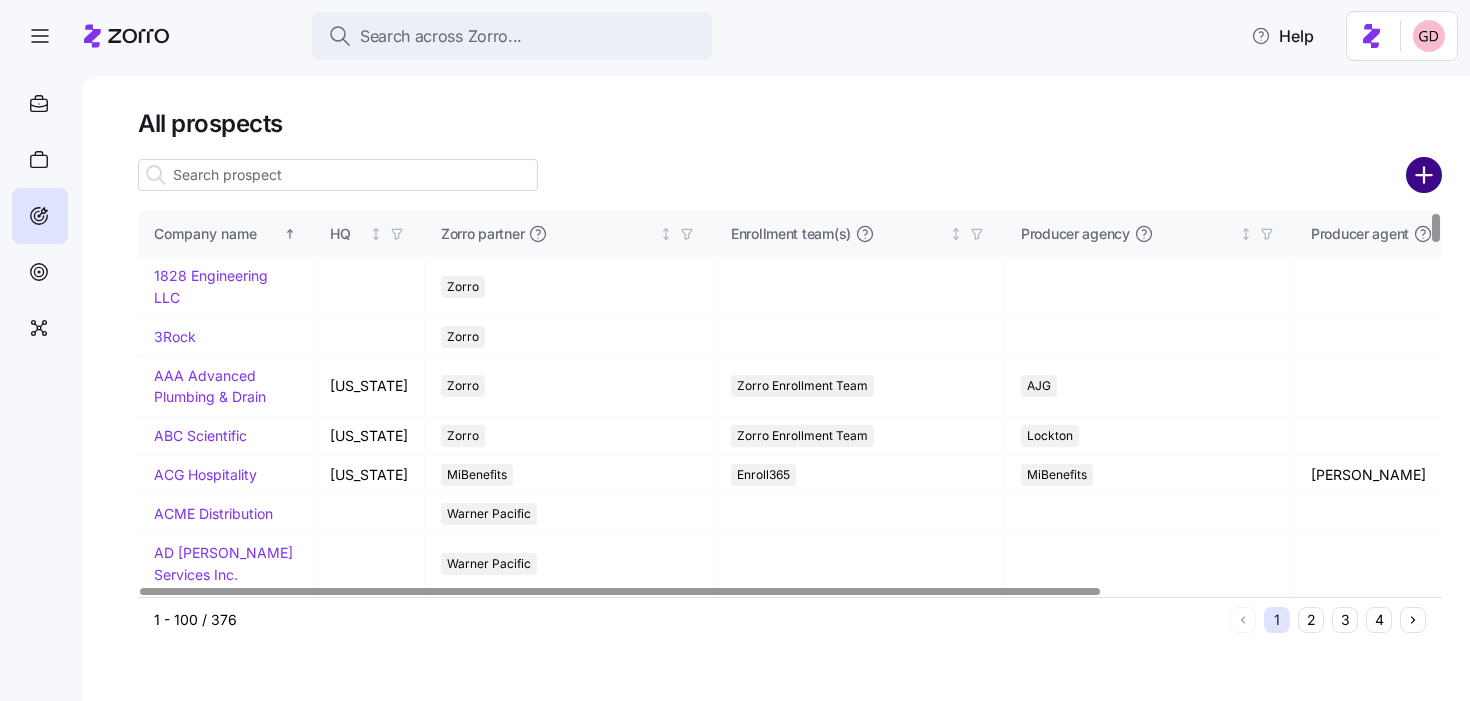 click 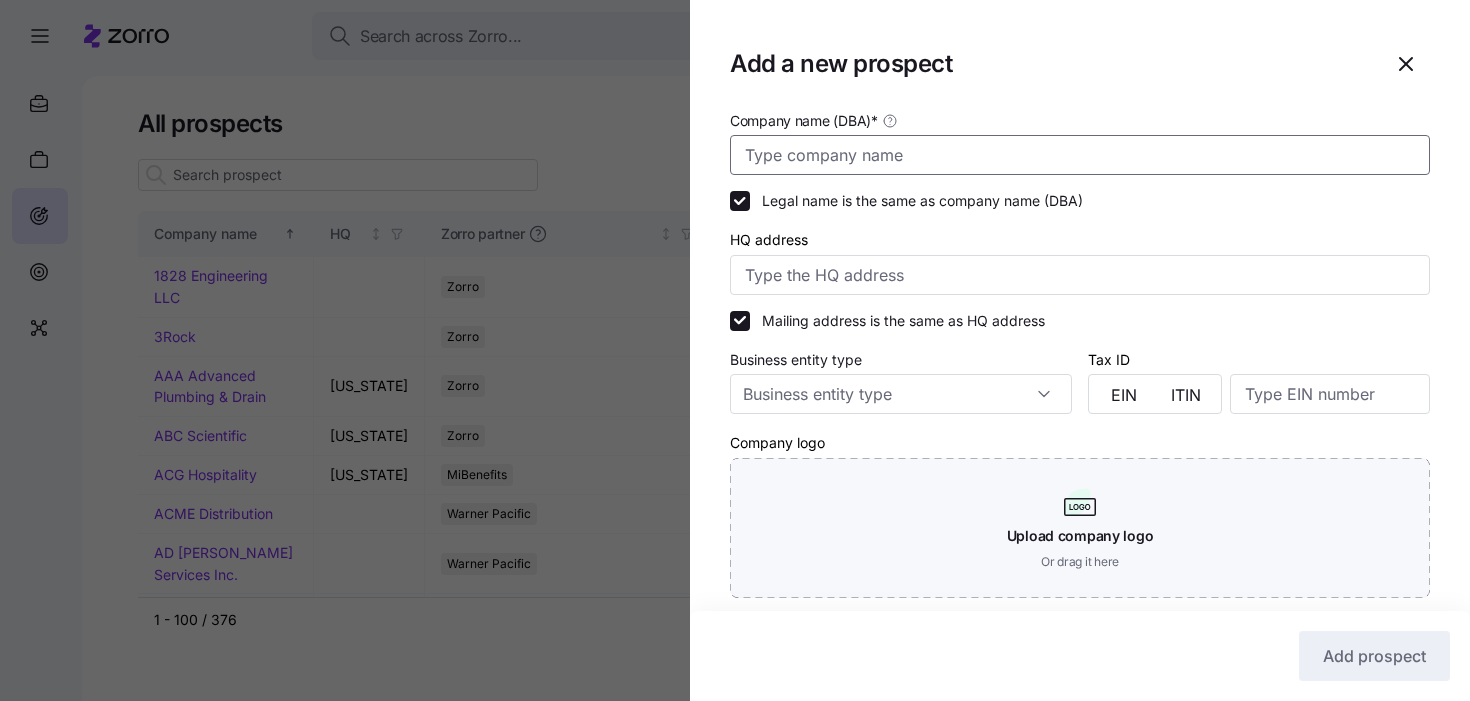 click on "Company name (DBA)  *" at bounding box center [1080, 155] 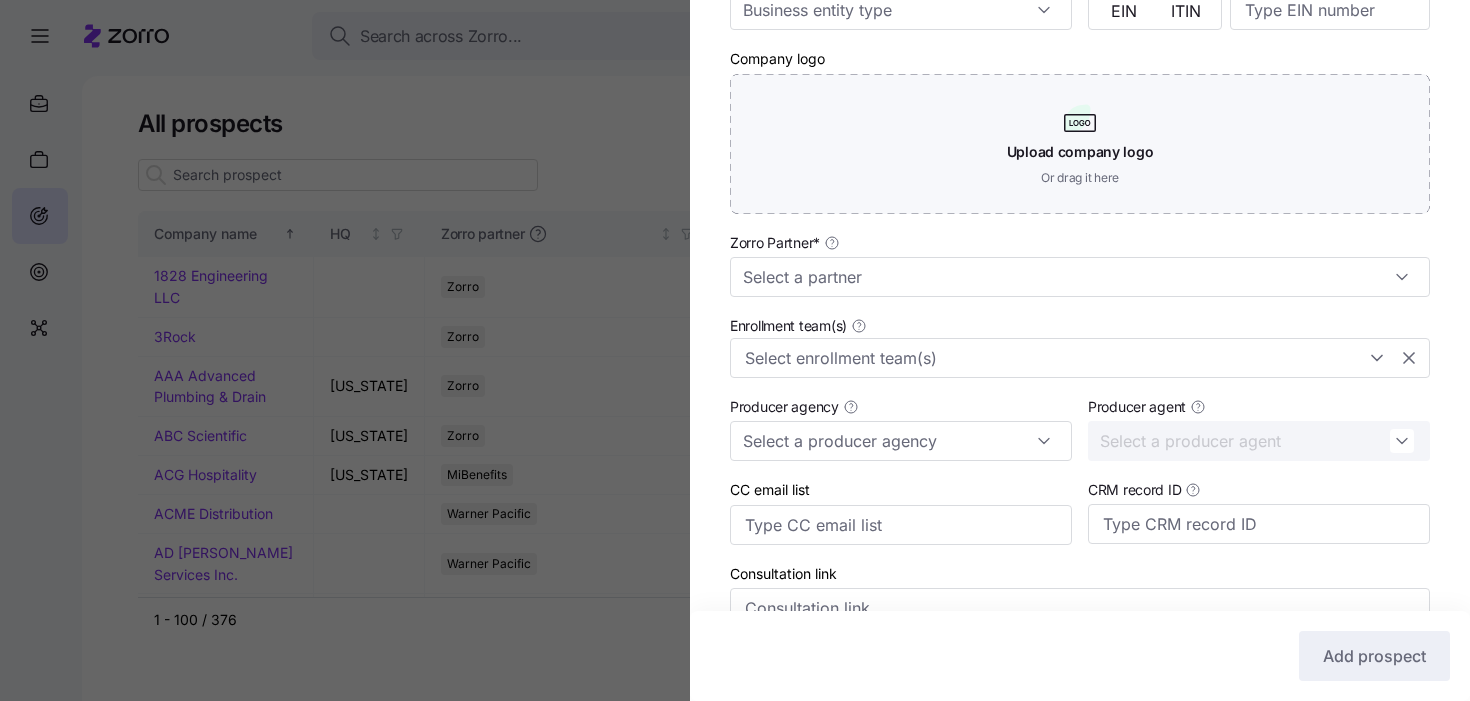 scroll, scrollTop: 406, scrollLeft: 0, axis: vertical 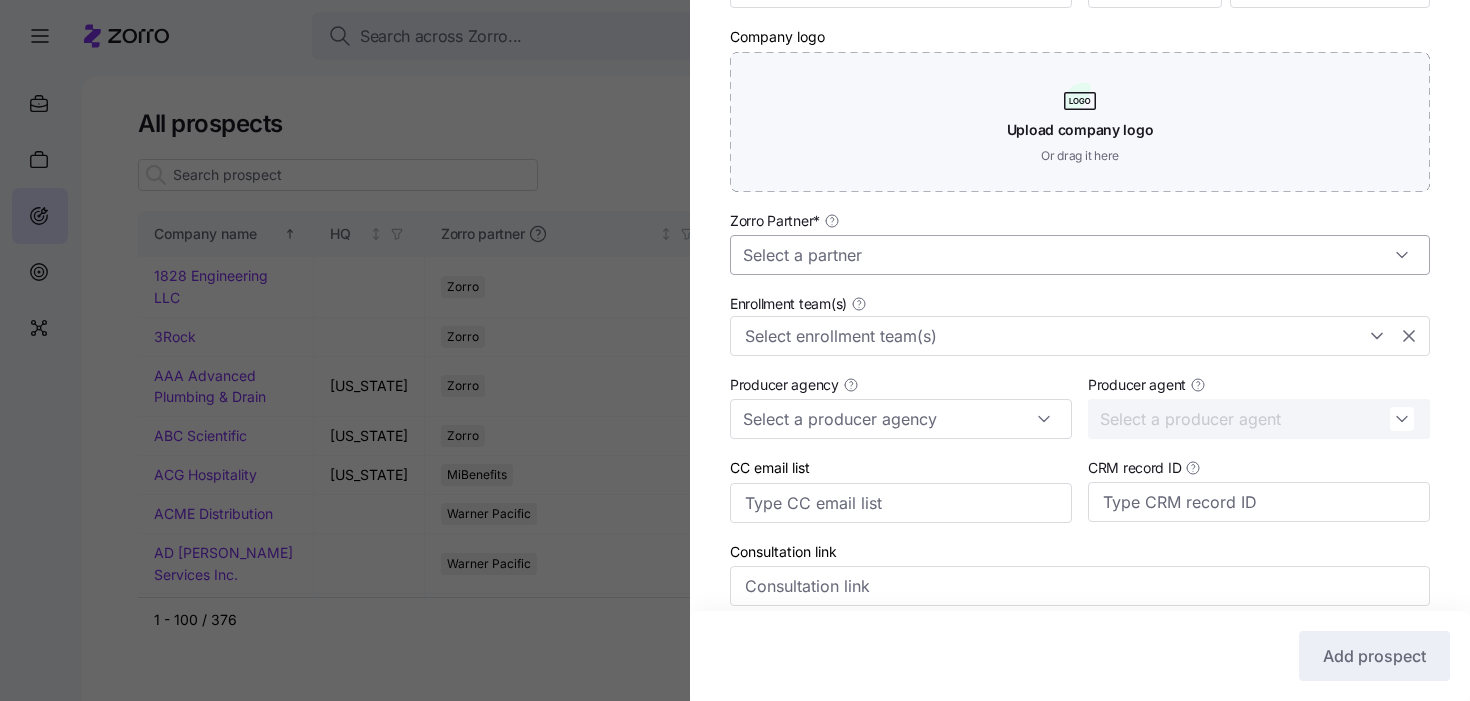 type on "Crossroads" 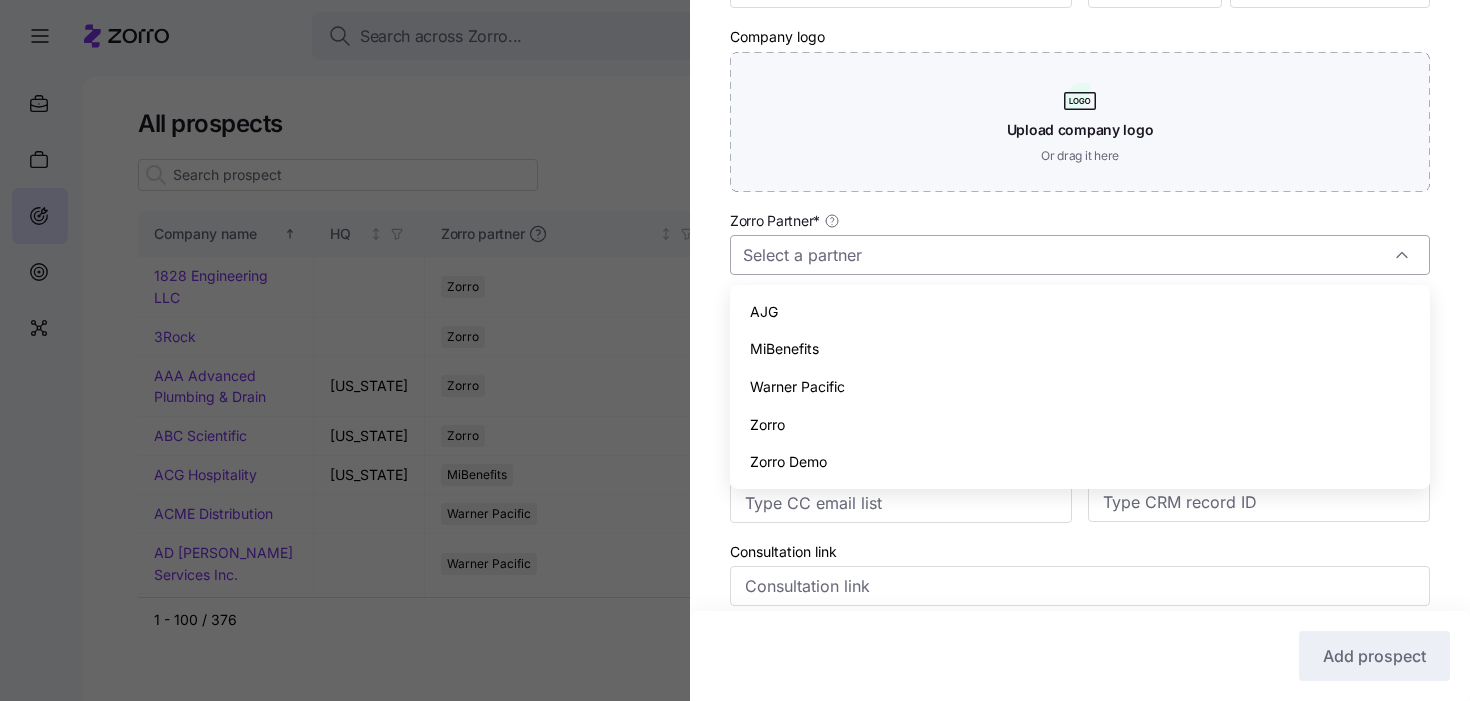 click on "Zorro Partner  *" at bounding box center [1080, 255] 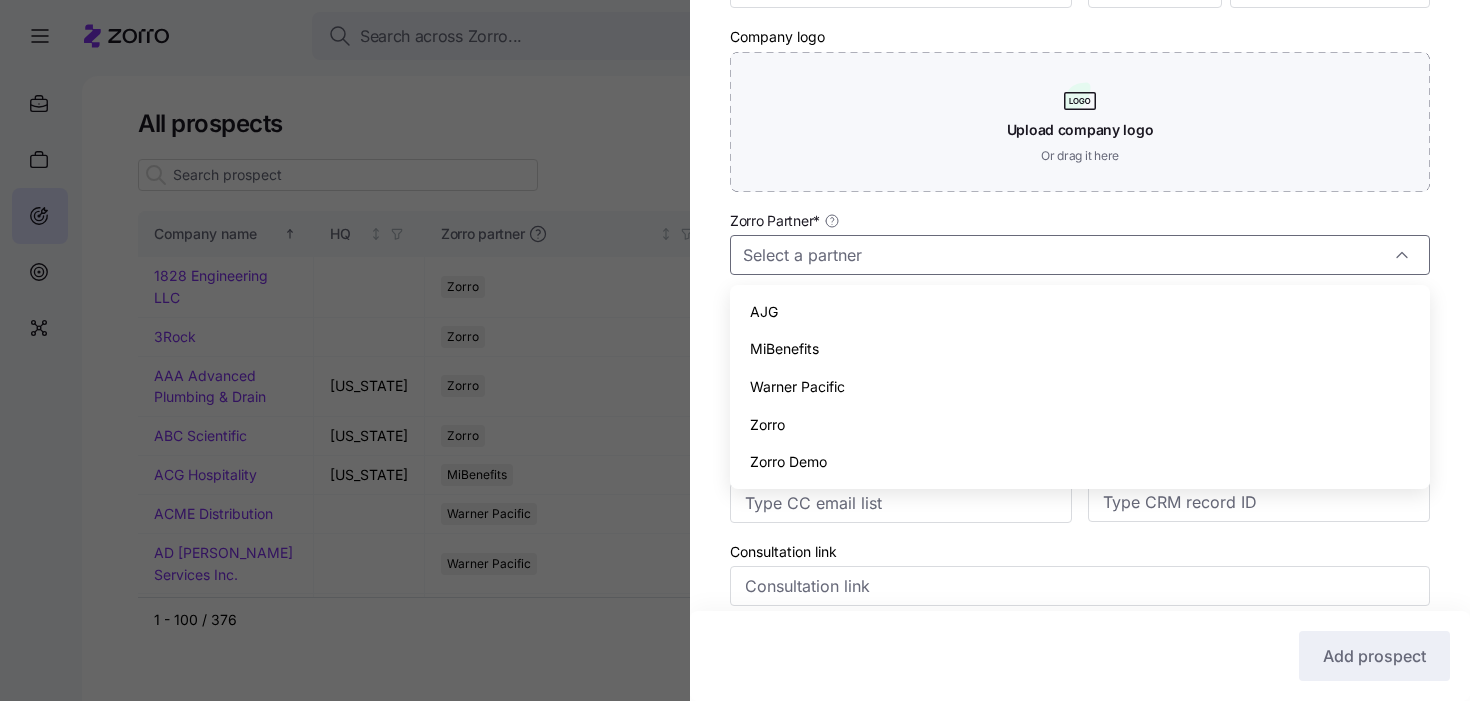 click on "Zorro" at bounding box center (1080, 425) 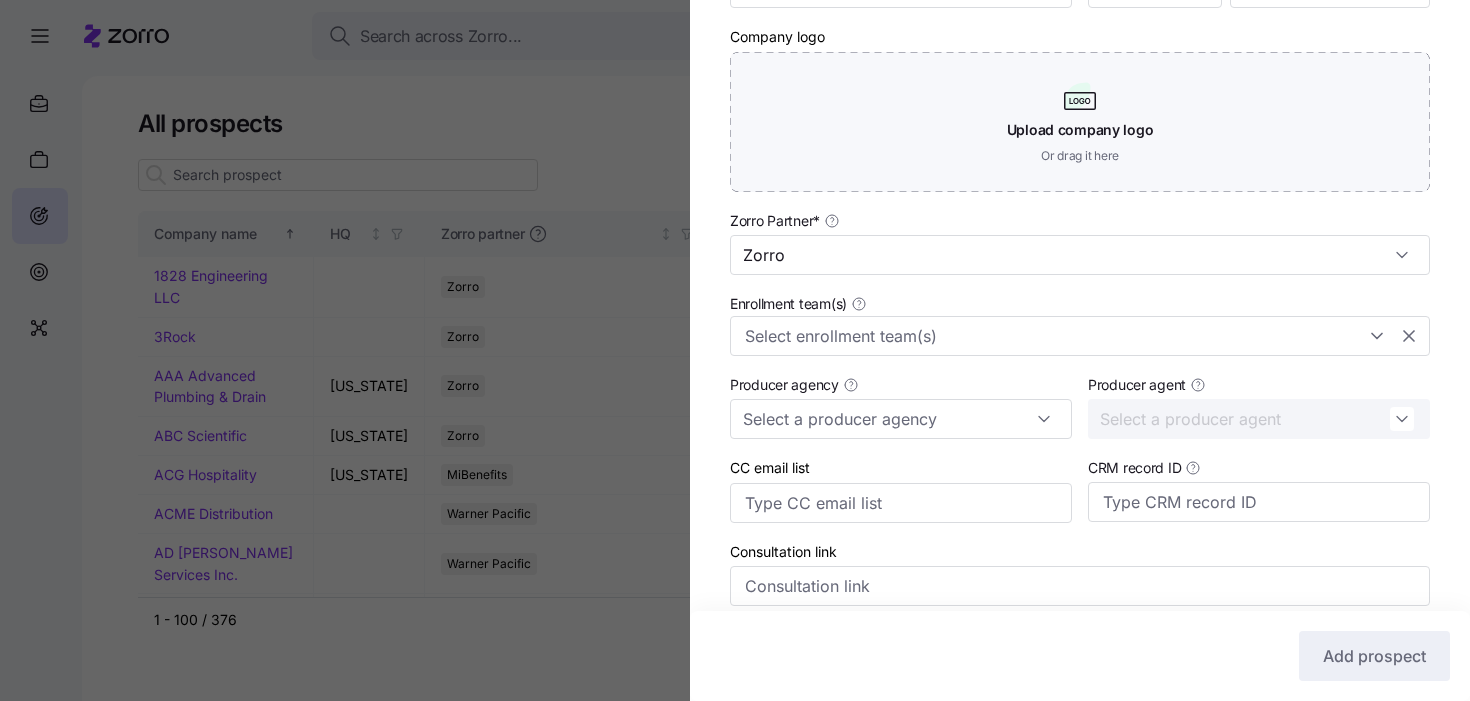 scroll, scrollTop: 576, scrollLeft: 0, axis: vertical 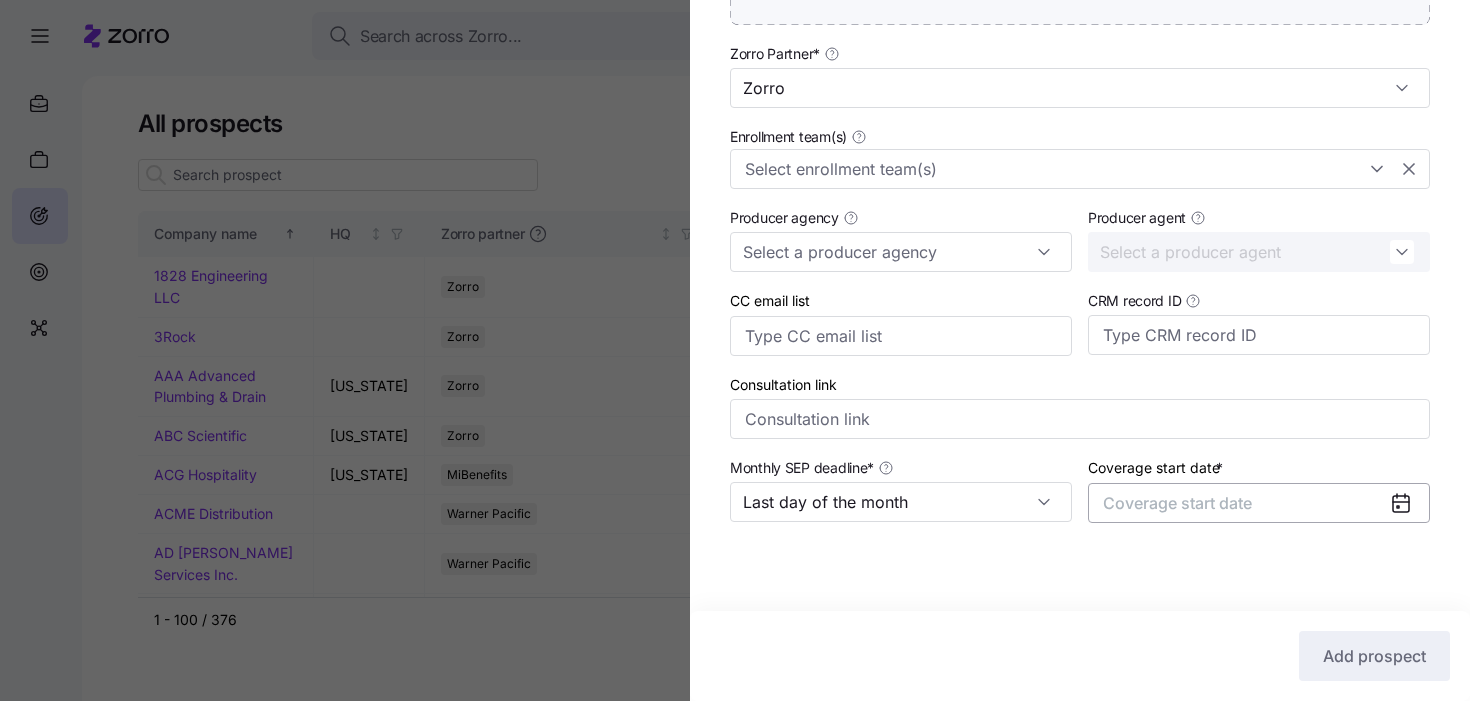 click on "Coverage start date" at bounding box center (1259, 503) 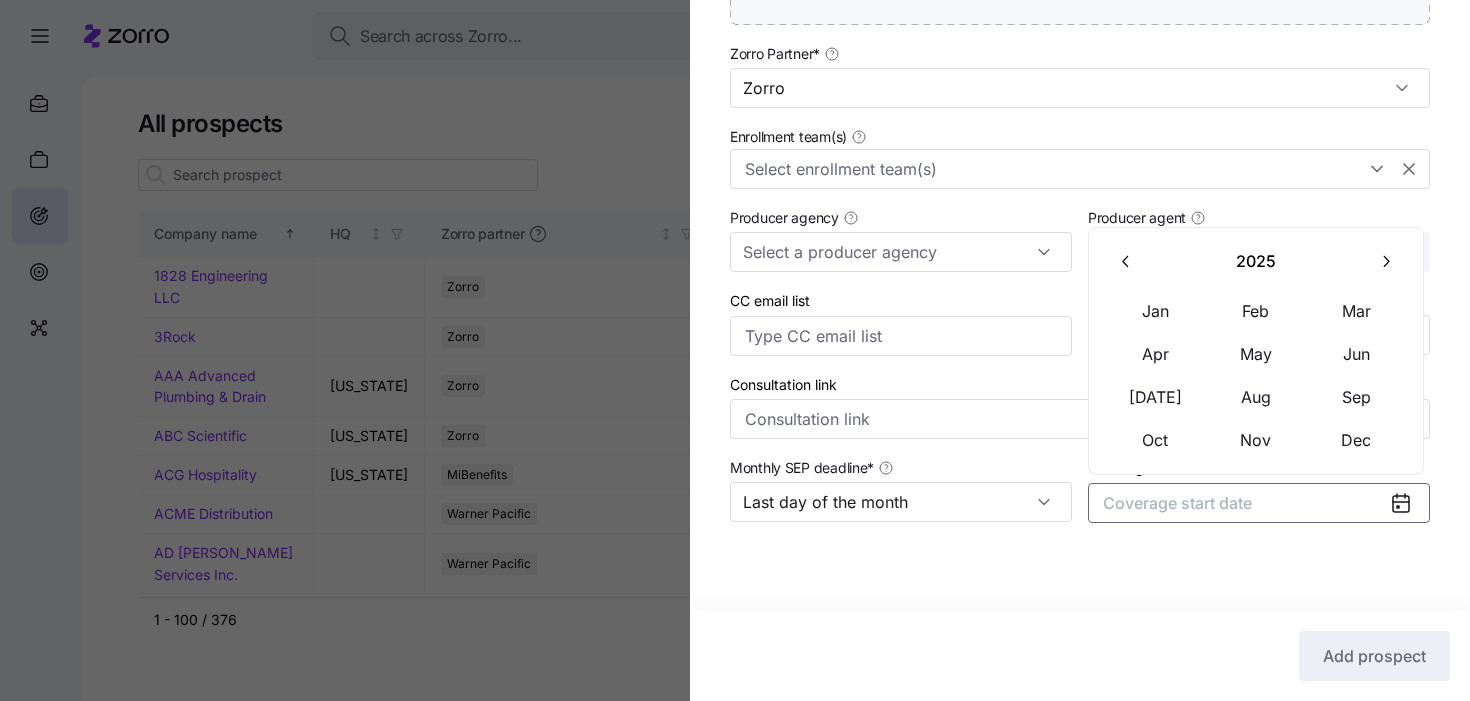 click 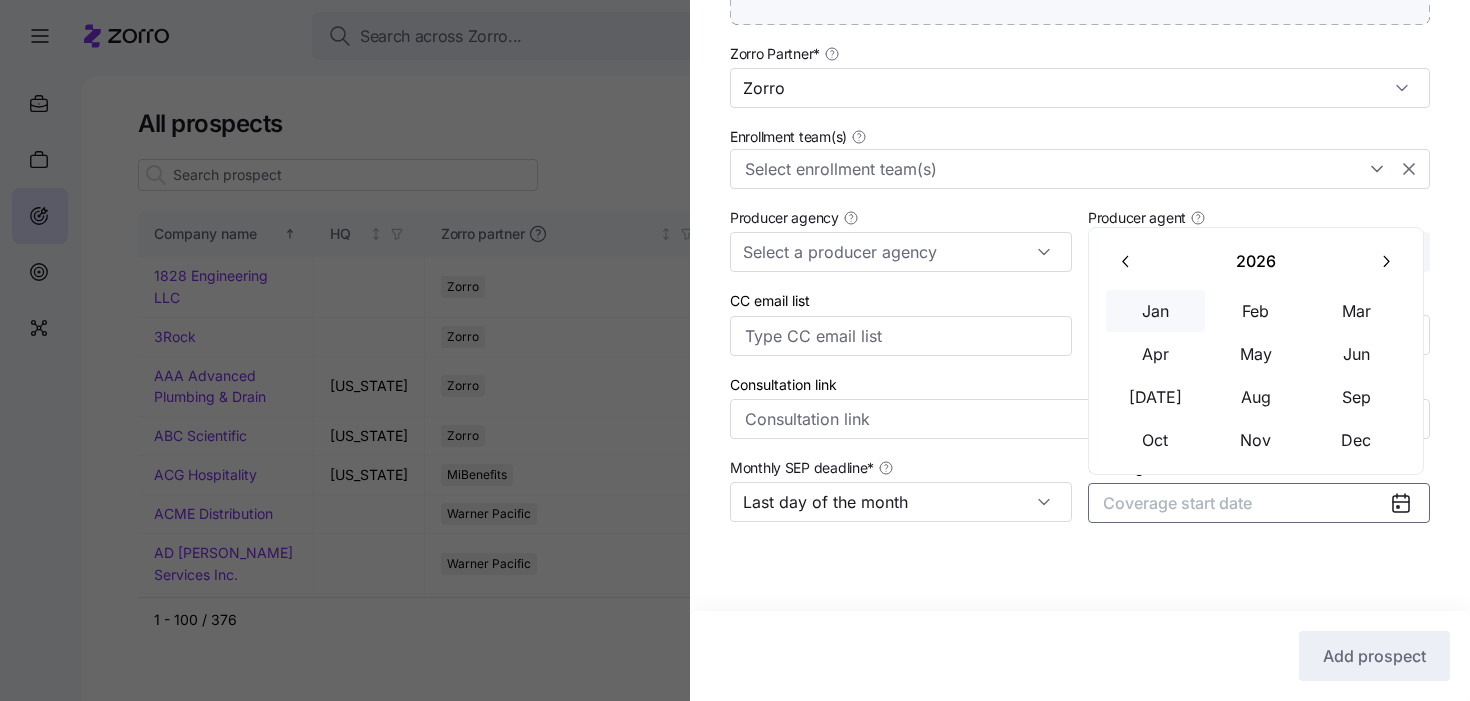 click on "Jan" at bounding box center [1156, 311] 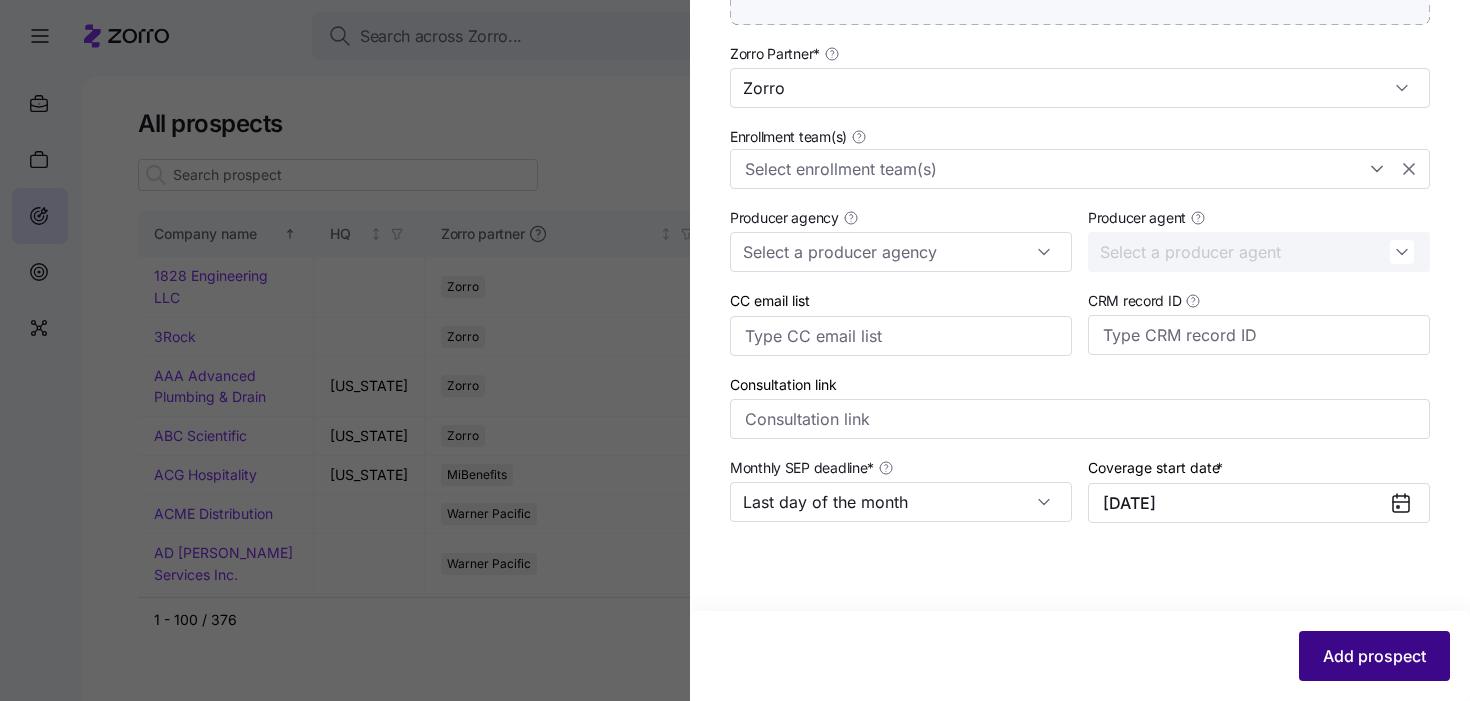 click on "Add prospect" at bounding box center [1374, 656] 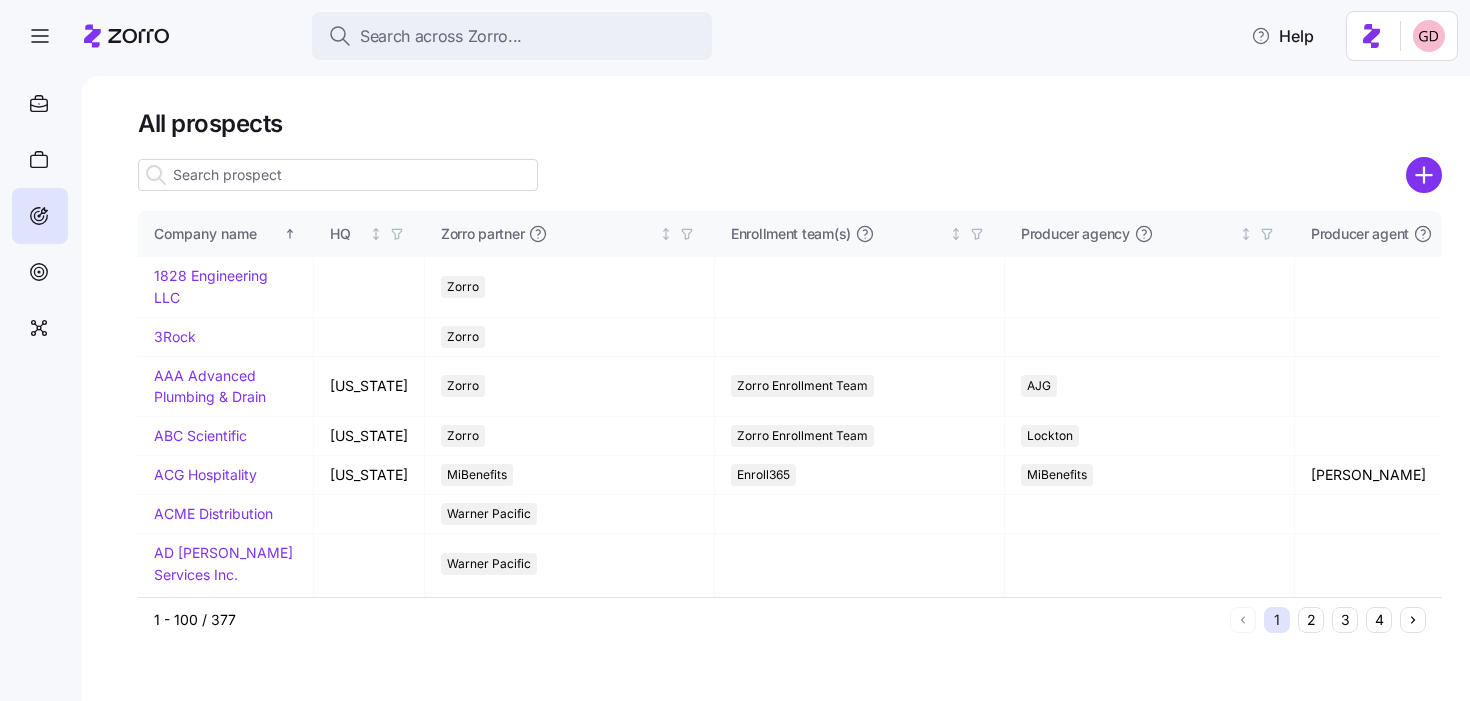 click at bounding box center (338, 175) 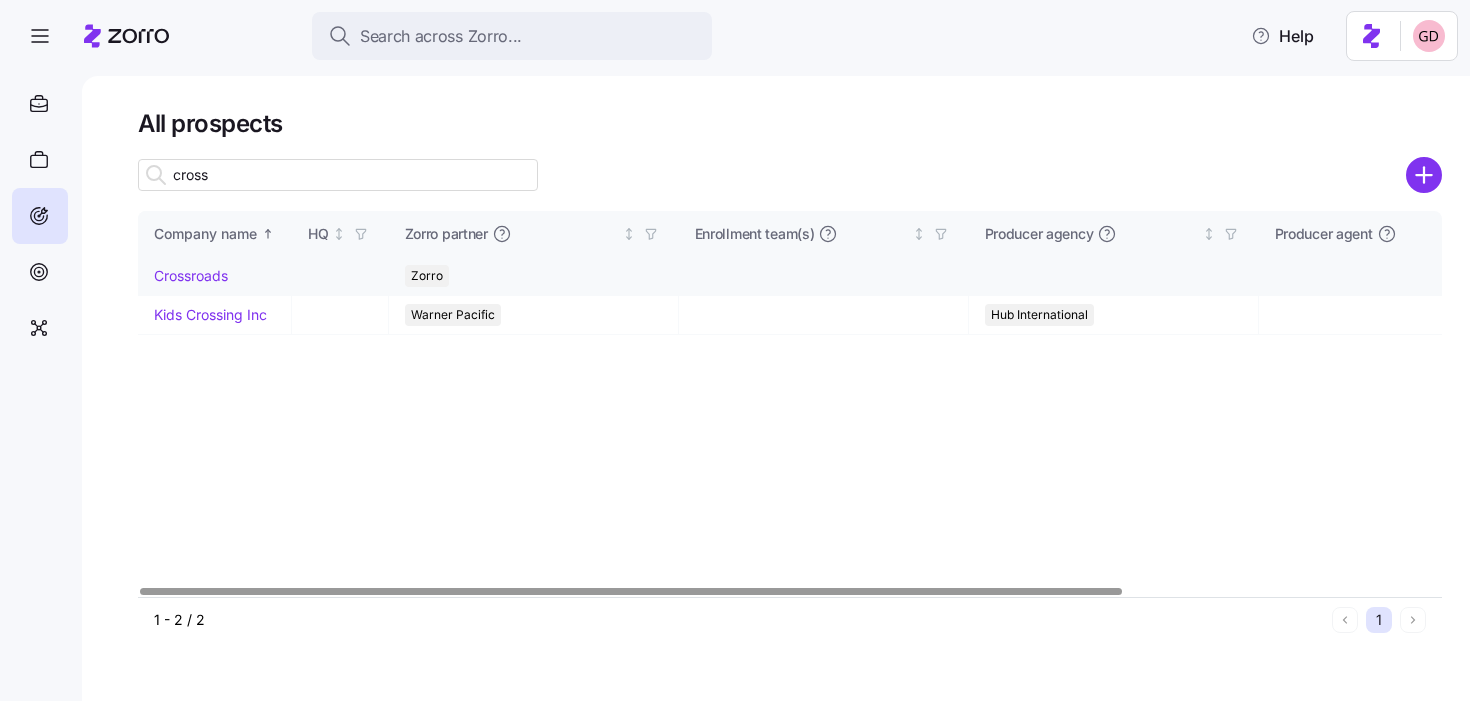 type on "cross" 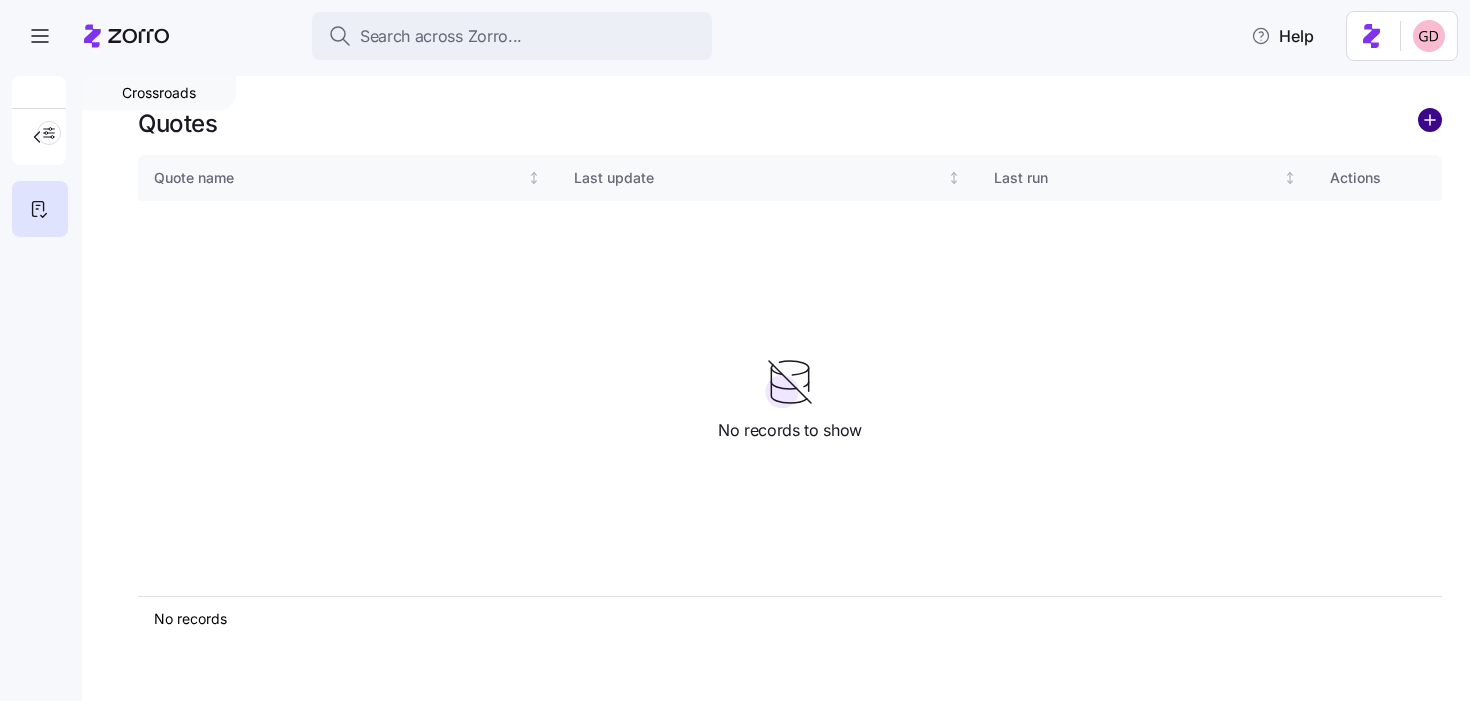click 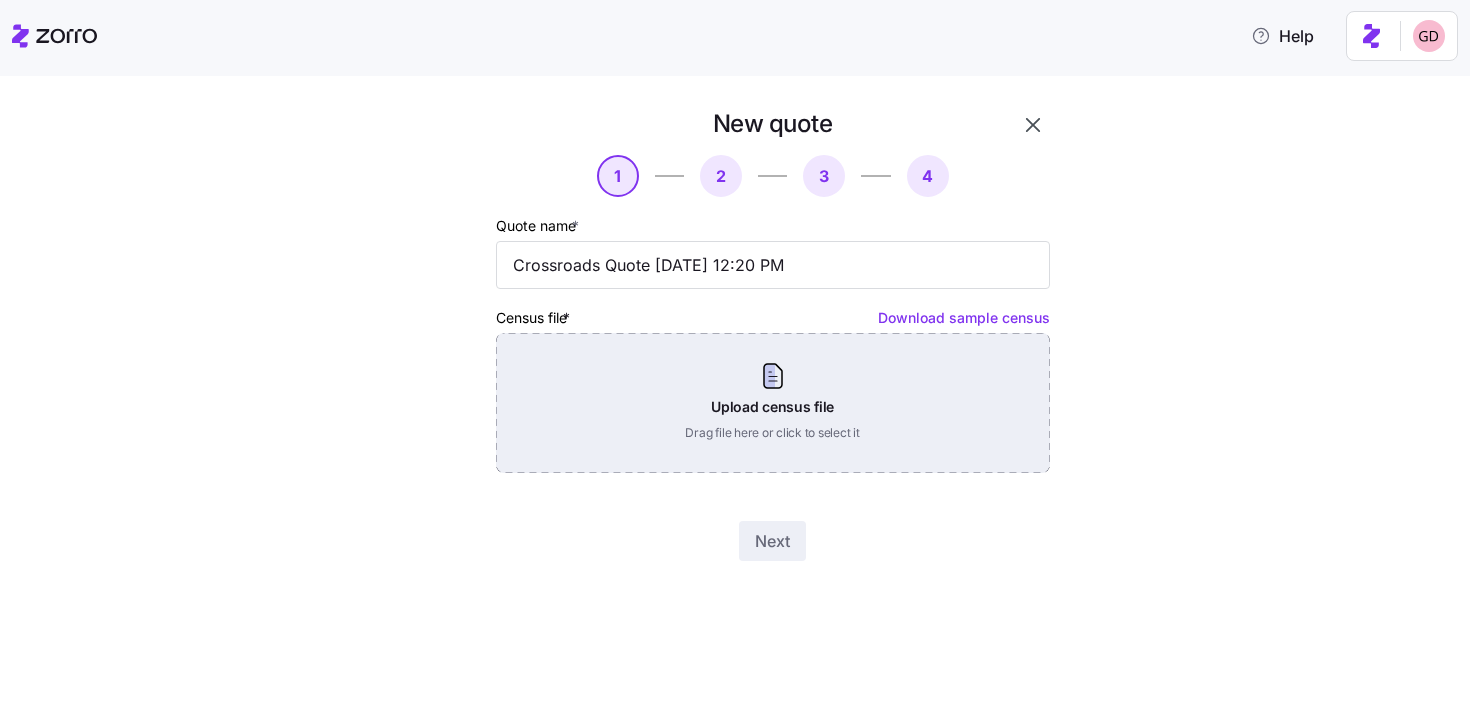 click on "Upload census file Drag file here or click to select it" at bounding box center (773, 403) 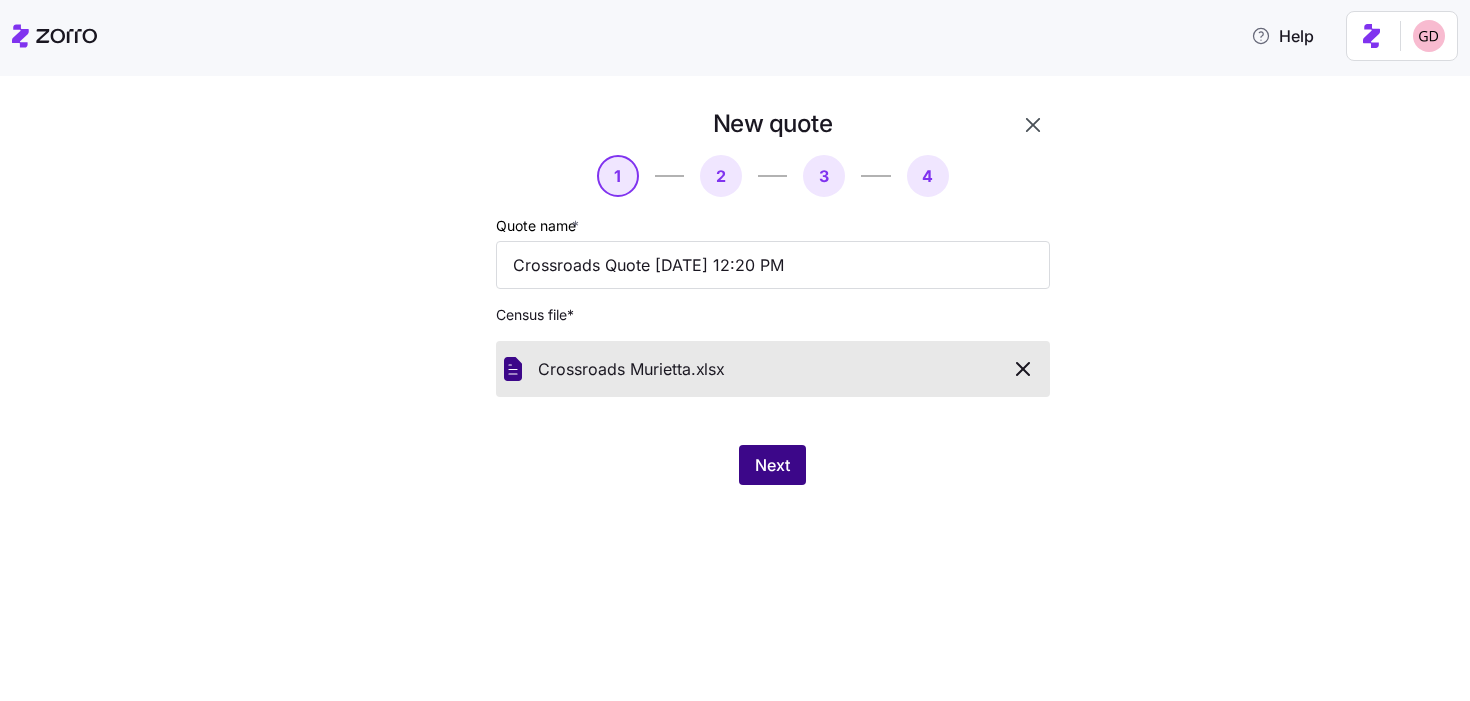 click on "Next" at bounding box center [772, 465] 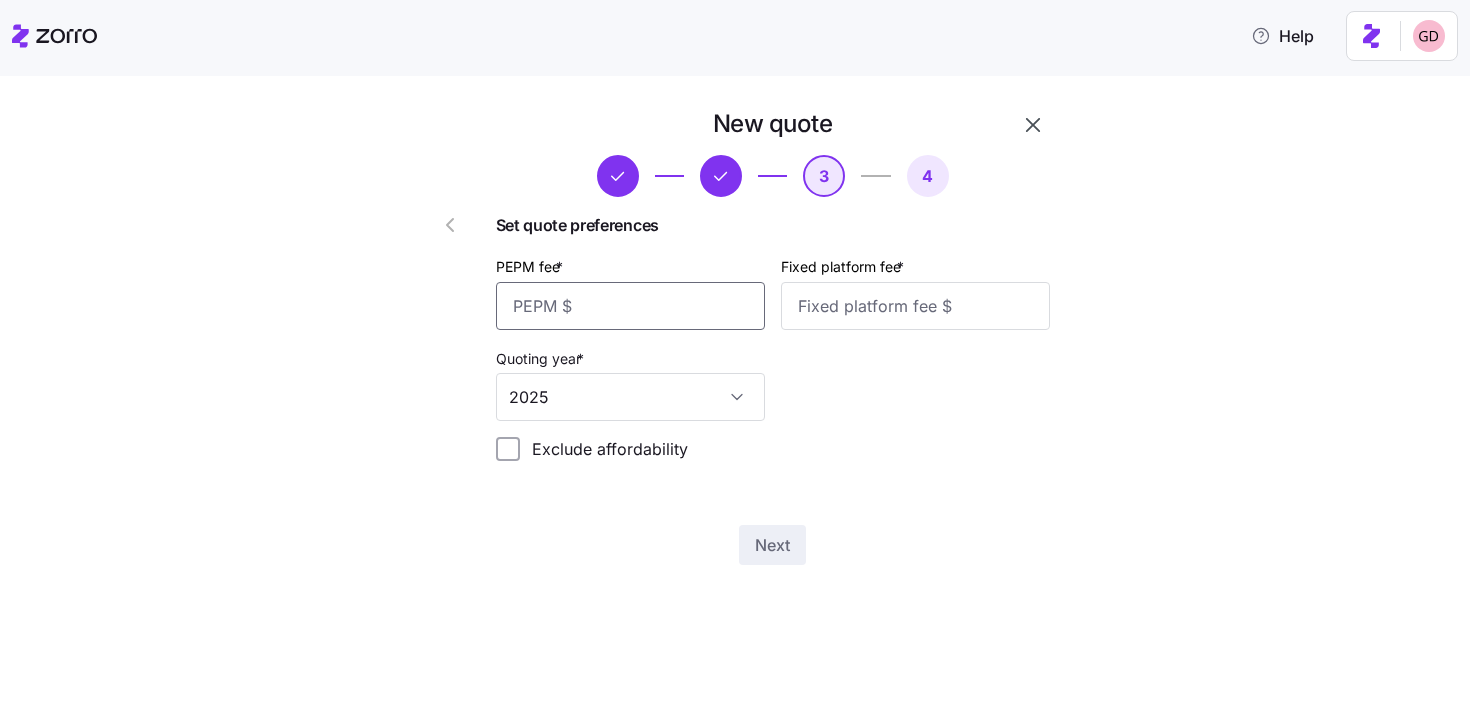 click on "PEPM fee  *" at bounding box center (630, 306) 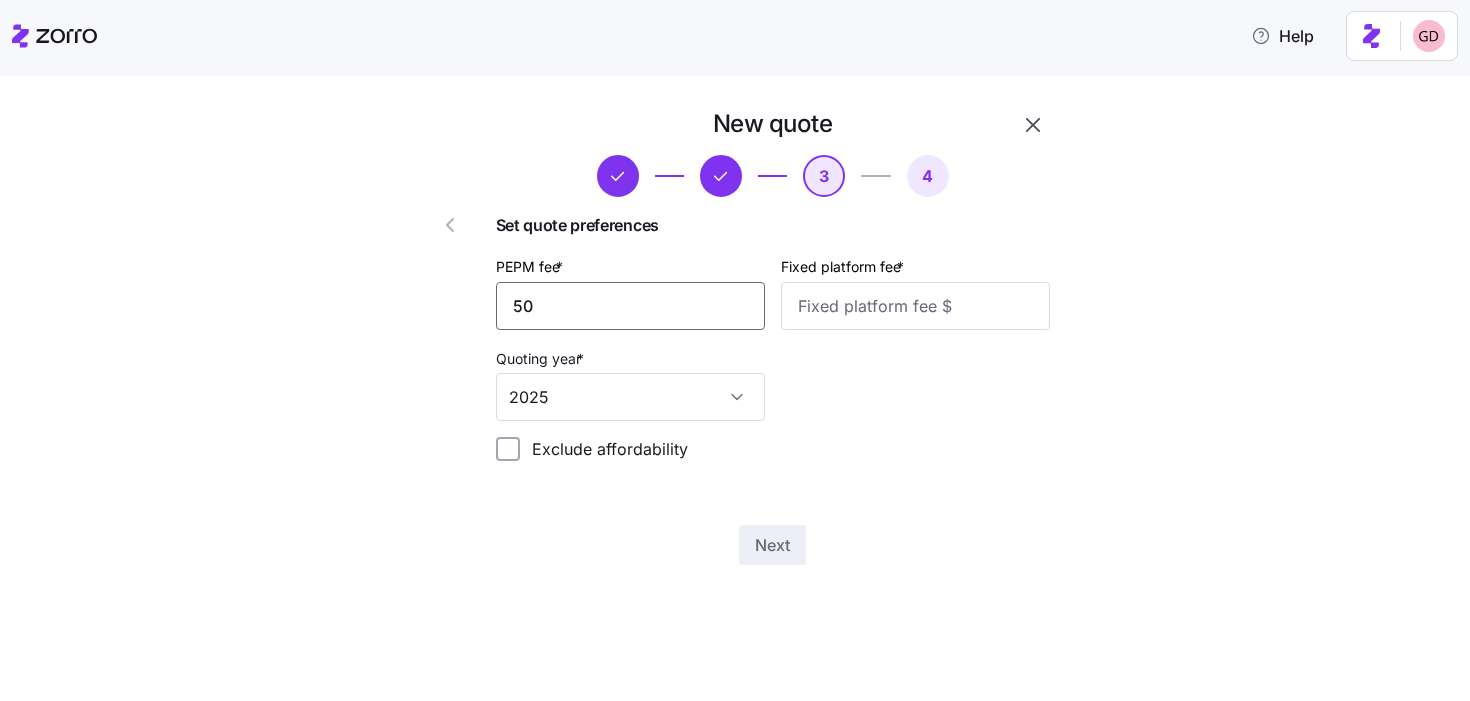 type on "50" 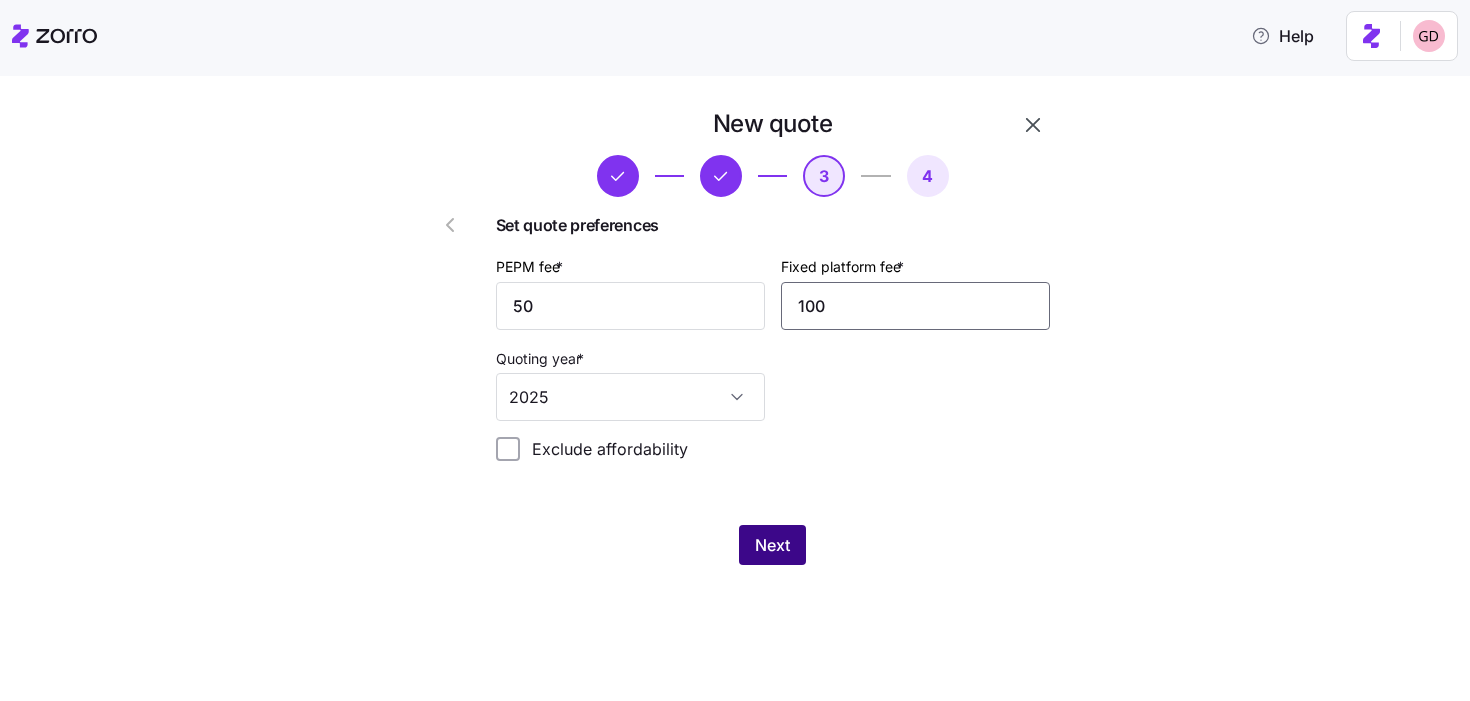 type on "100" 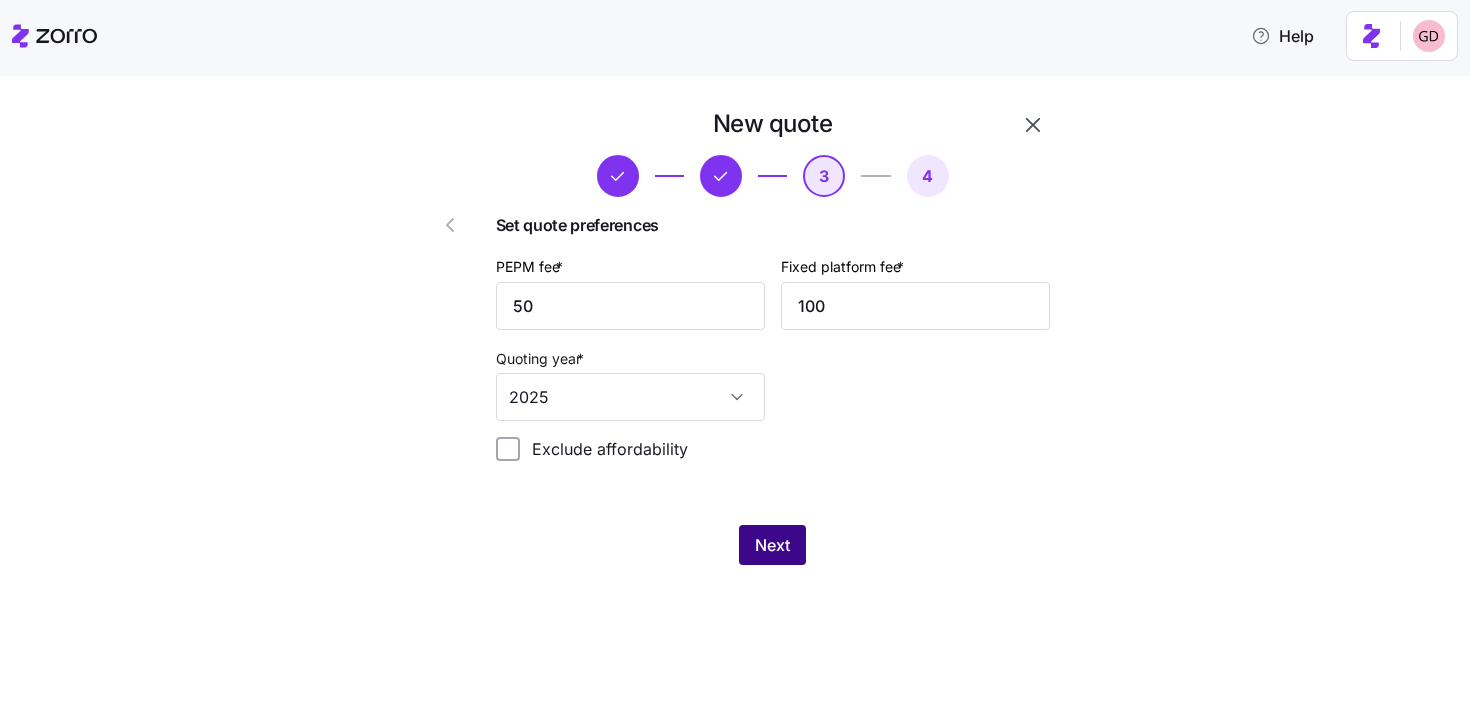 click on "Next" at bounding box center (772, 545) 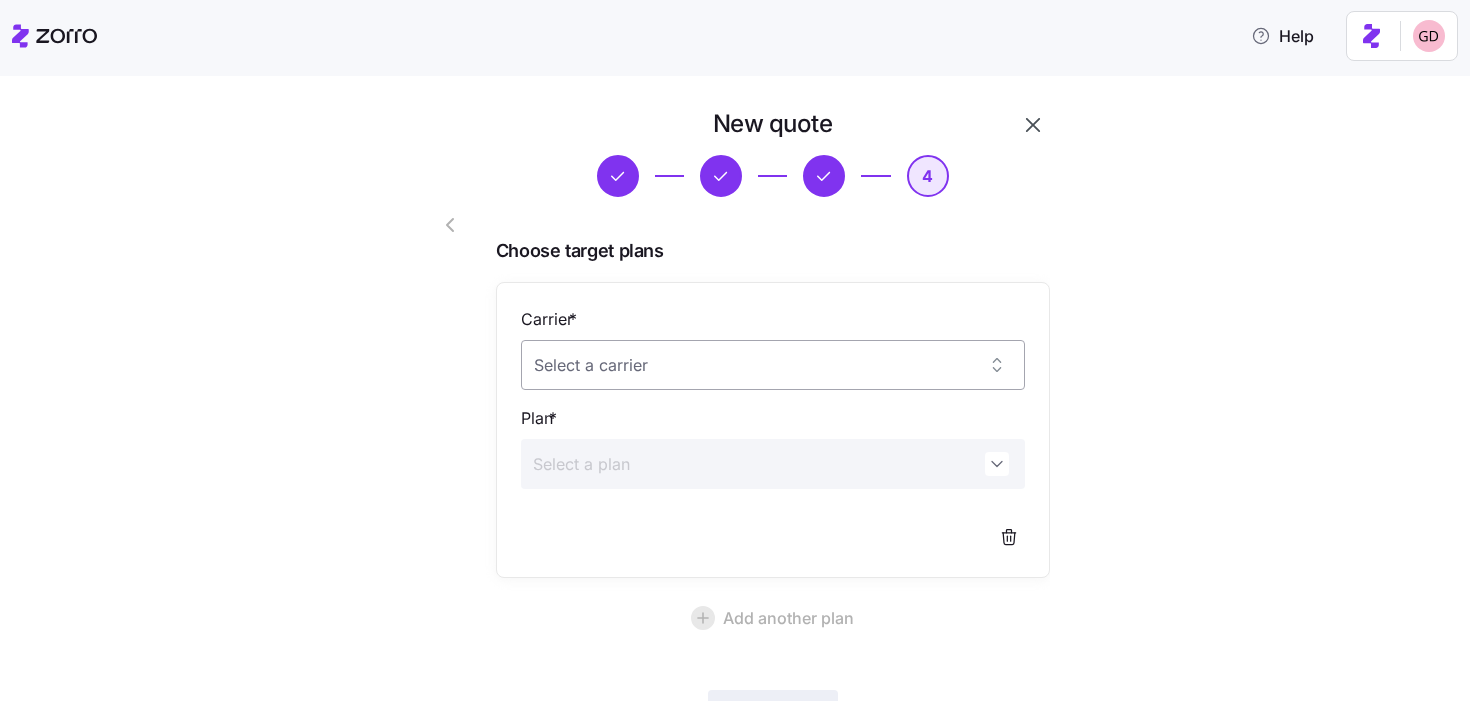 scroll, scrollTop: 160, scrollLeft: 0, axis: vertical 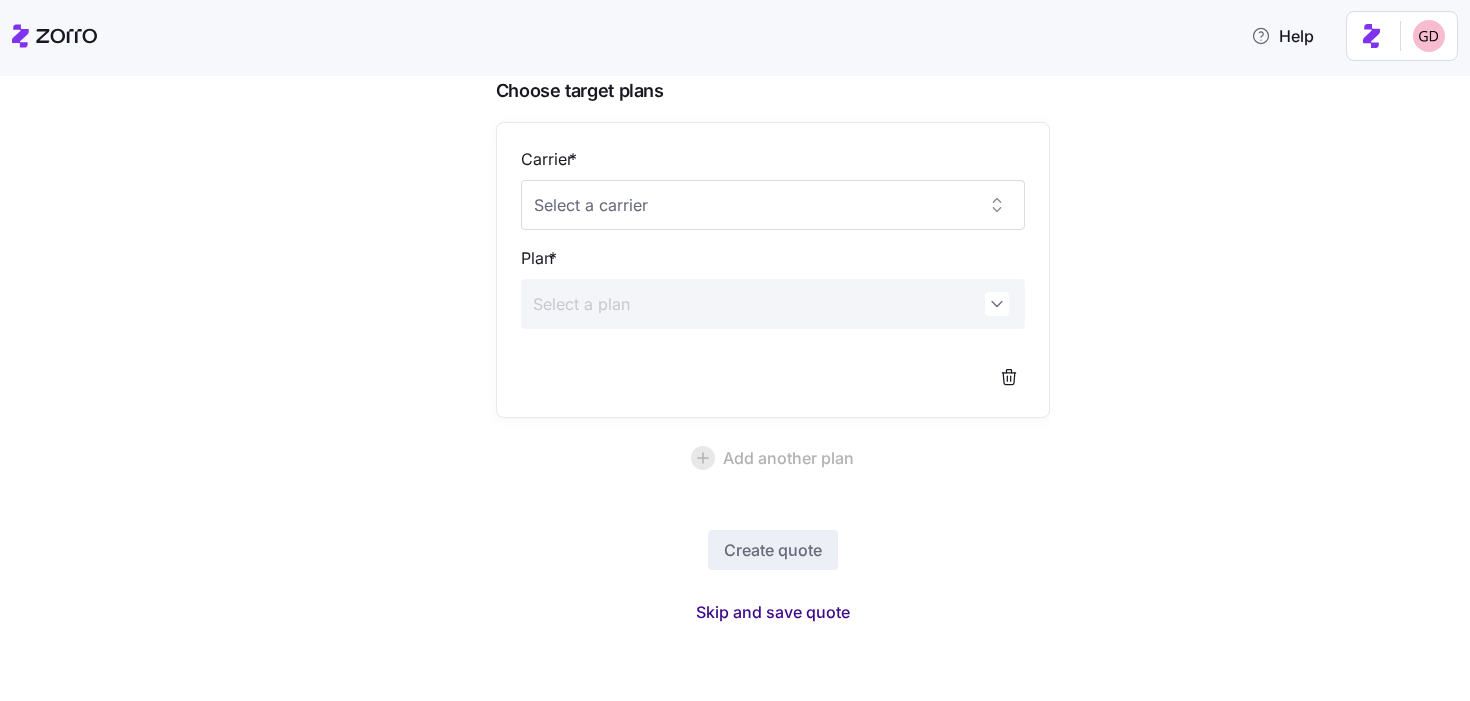 click on "Skip and save quote" at bounding box center (773, 612) 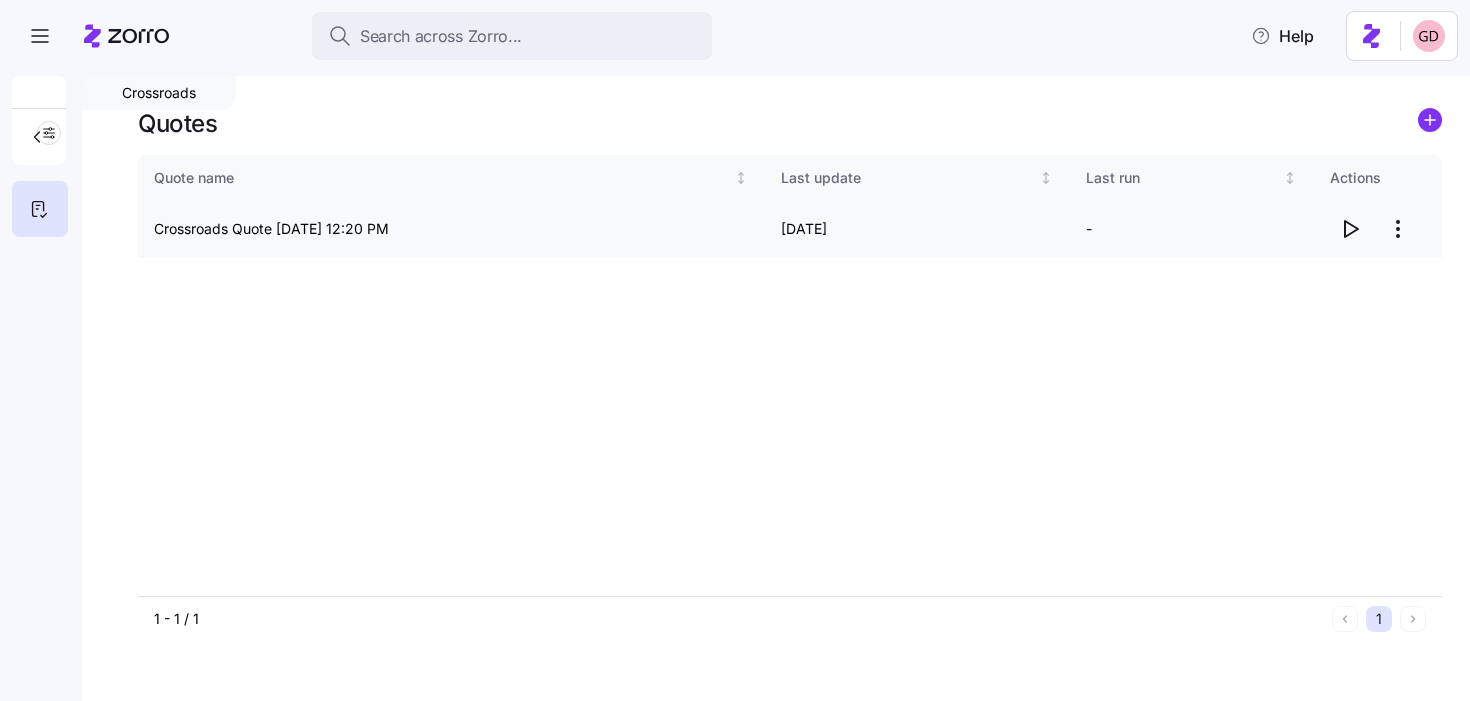 click 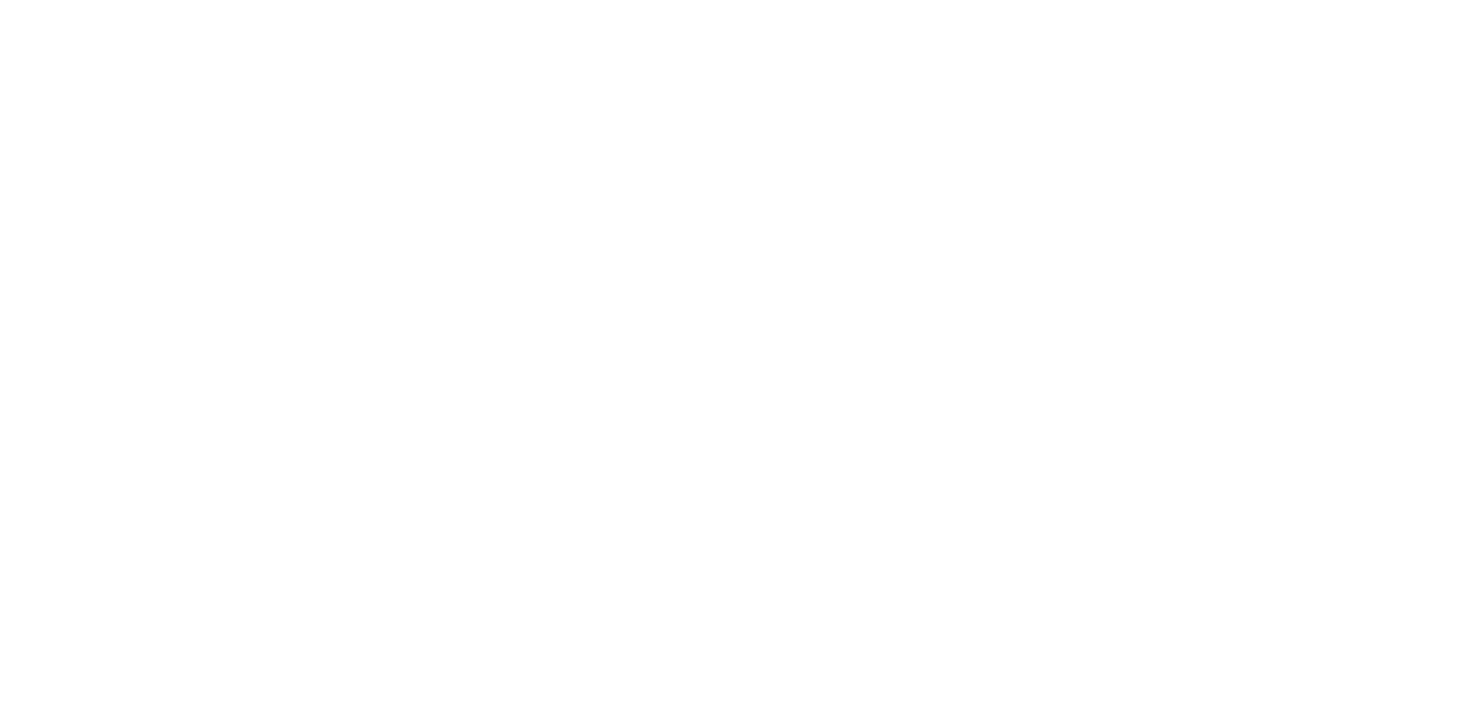 scroll, scrollTop: 0, scrollLeft: 0, axis: both 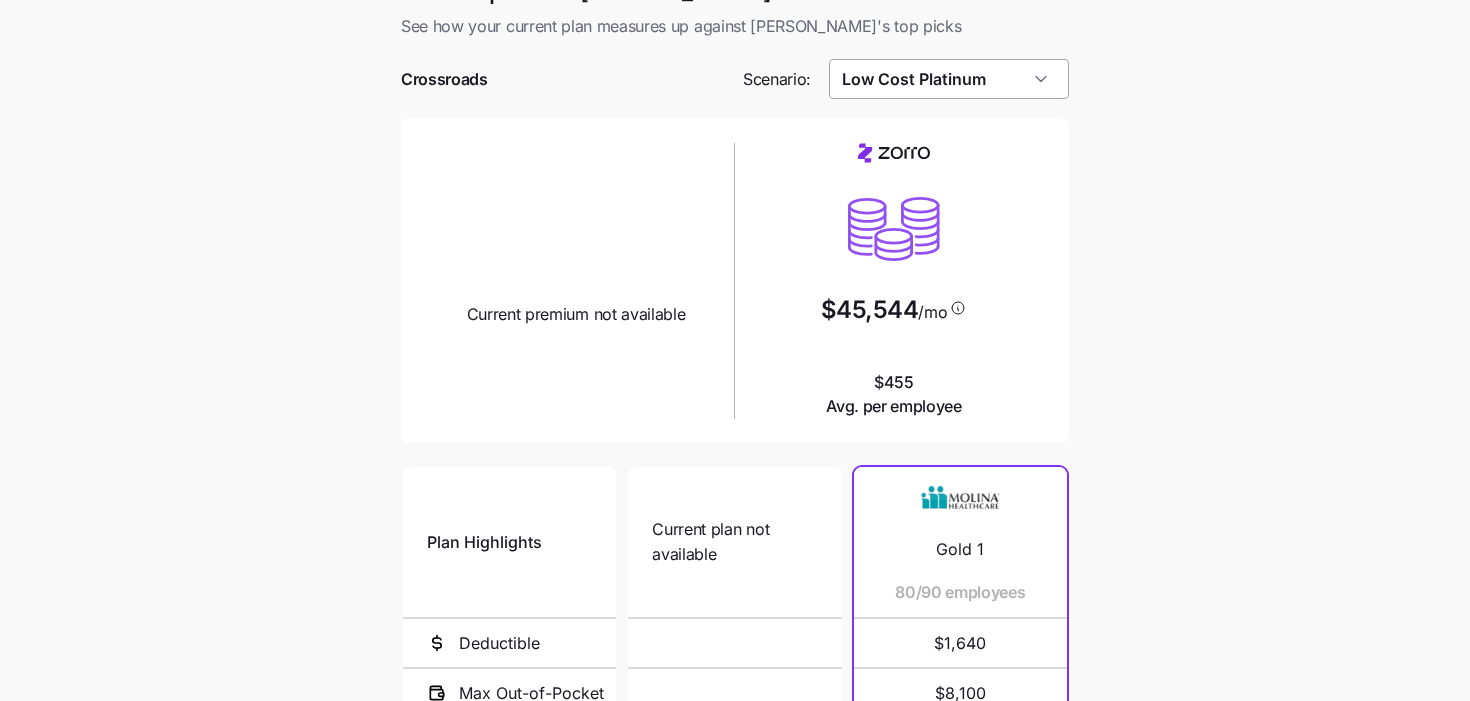 click on "Low Cost Platinum" at bounding box center [949, 79] 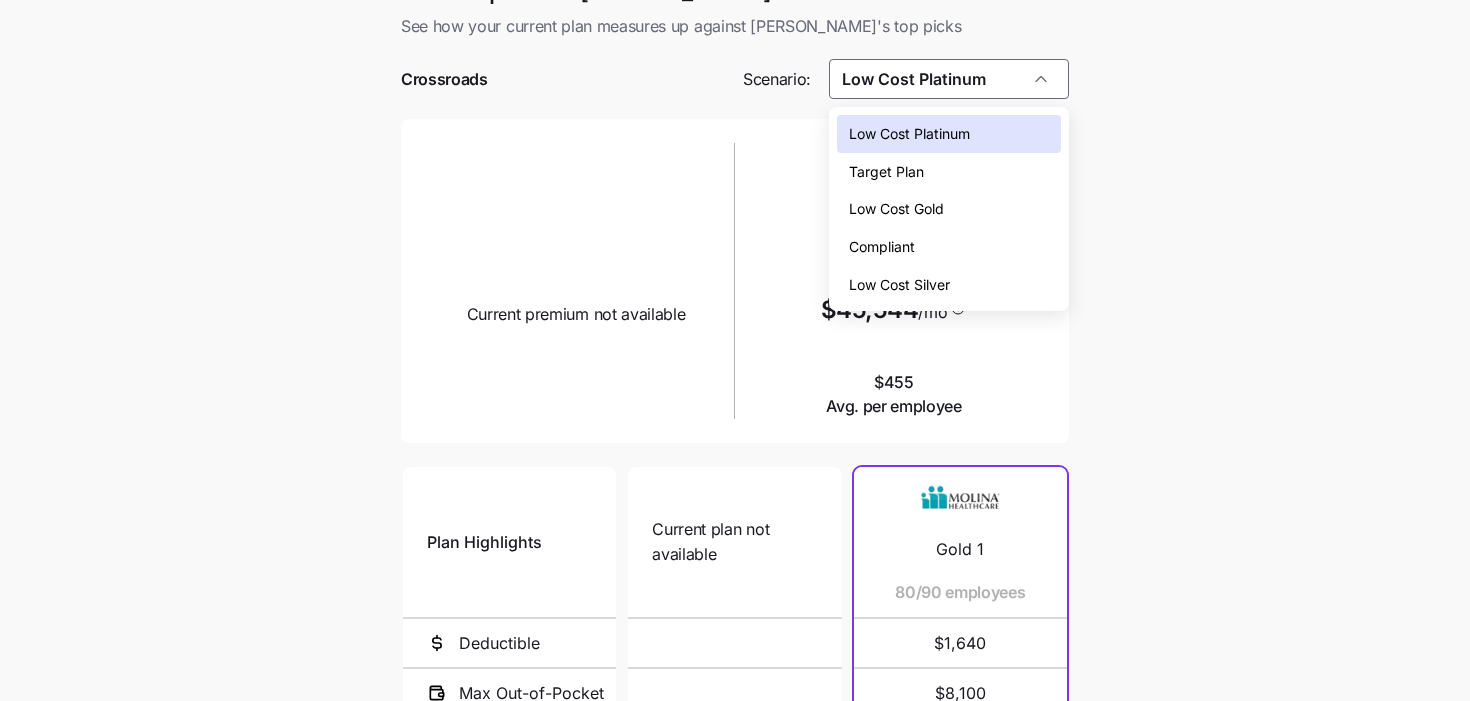 click on "Low Cost Silver" at bounding box center [899, 285] 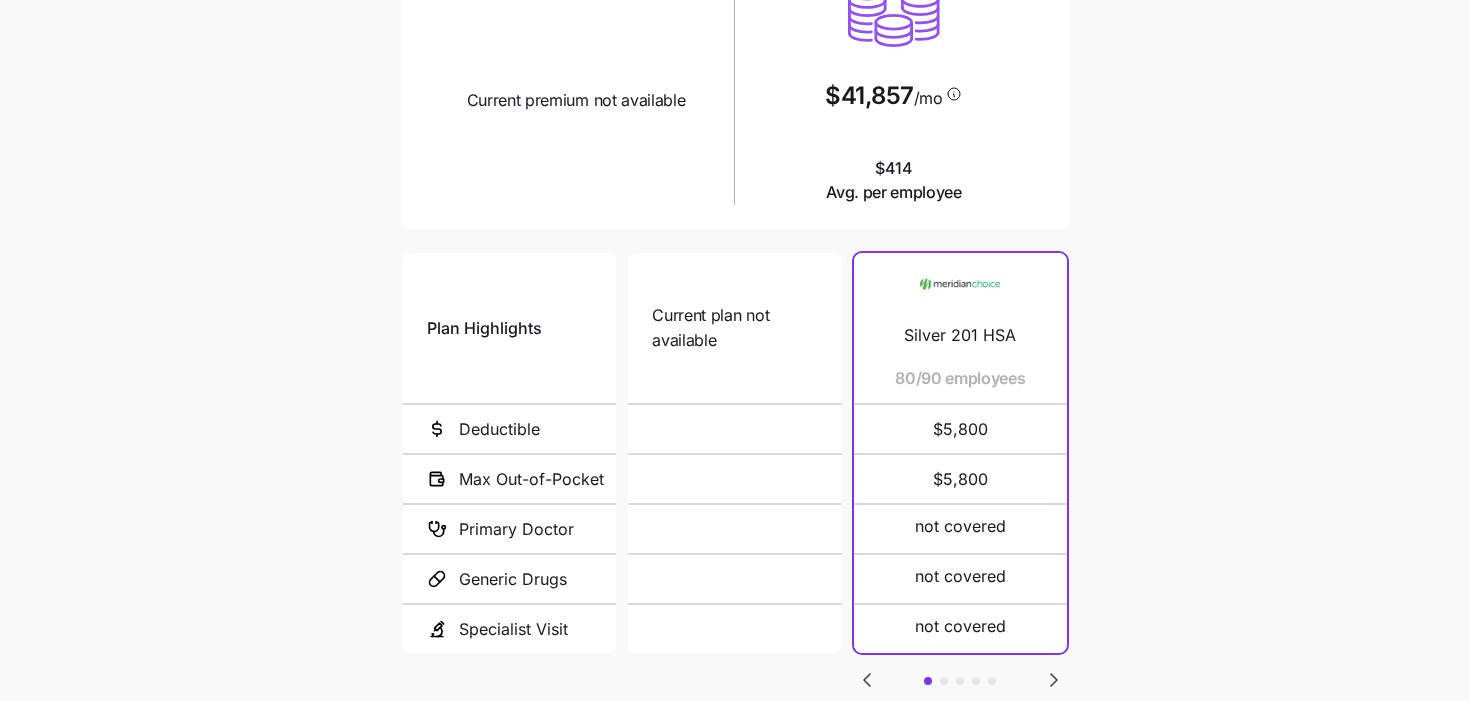 scroll, scrollTop: 389, scrollLeft: 0, axis: vertical 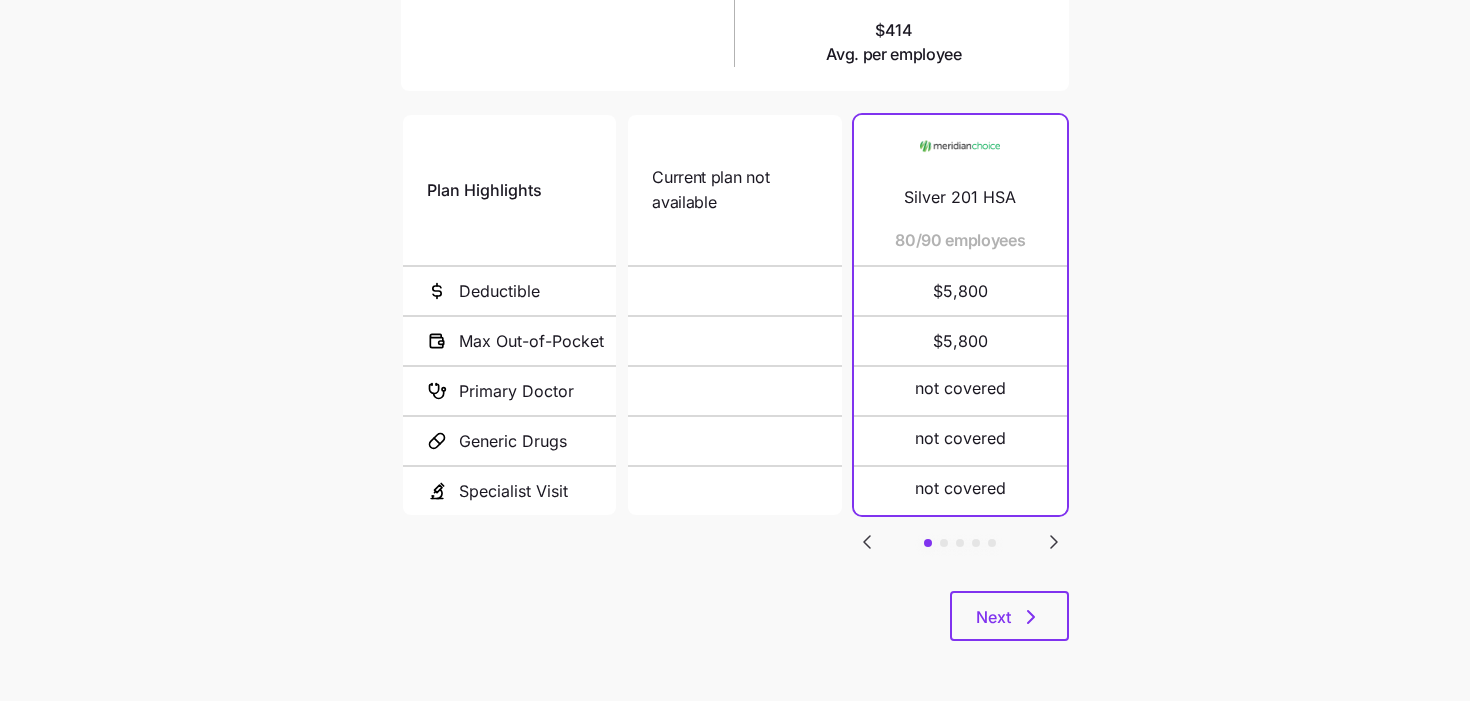 click 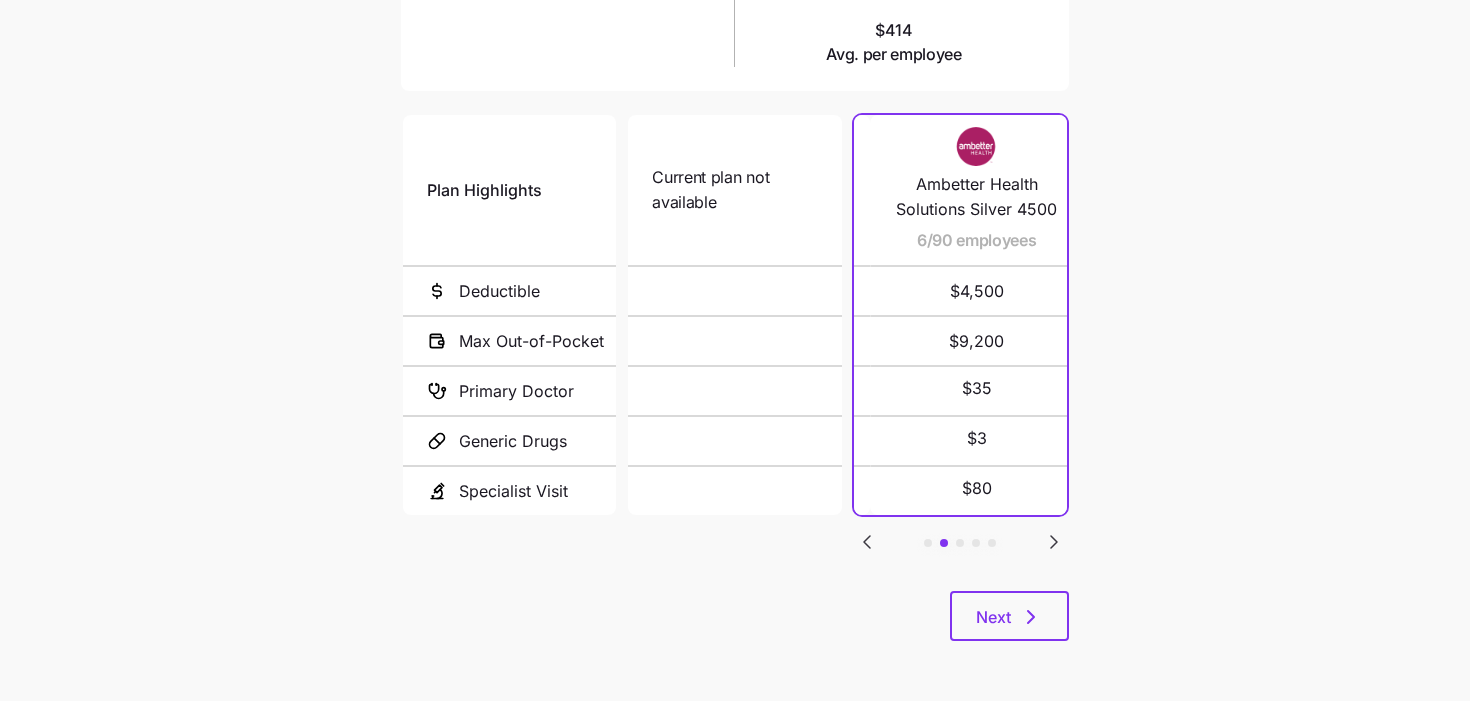 click 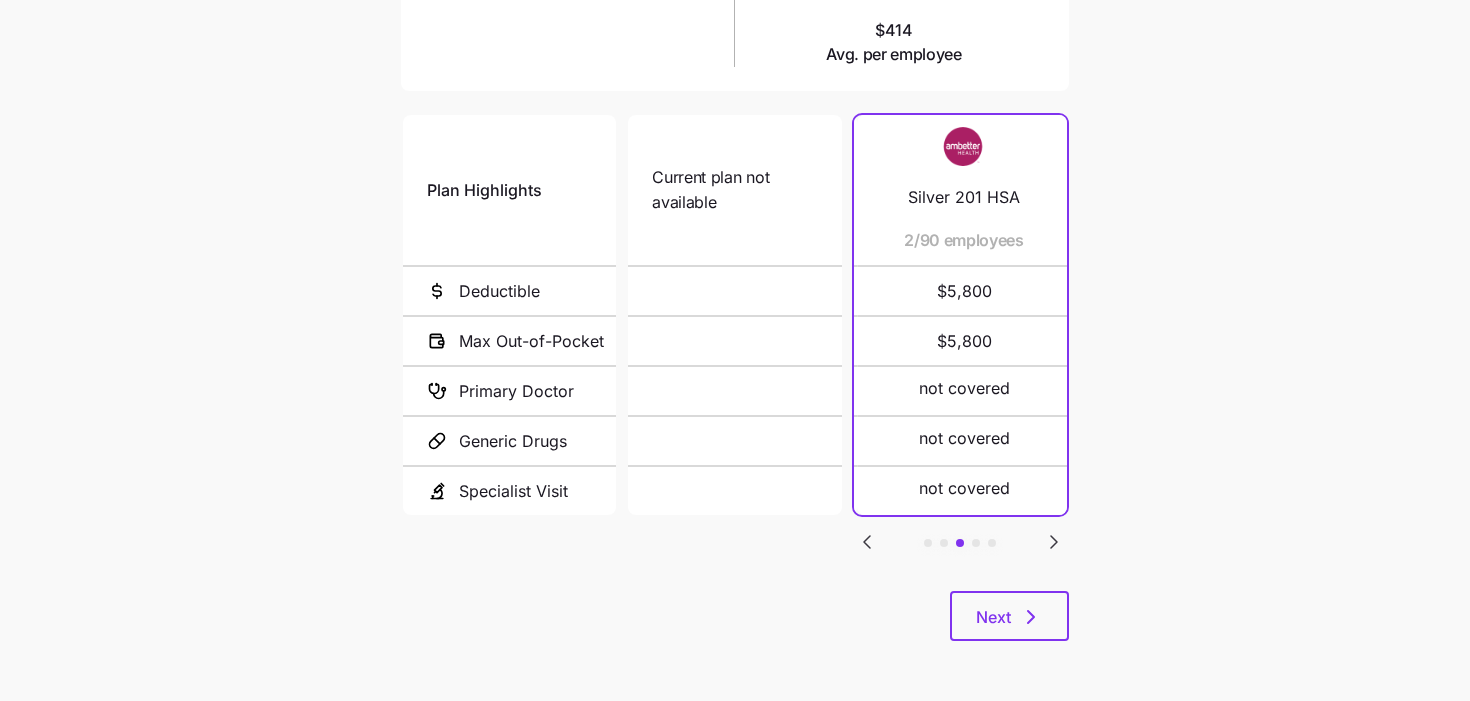click 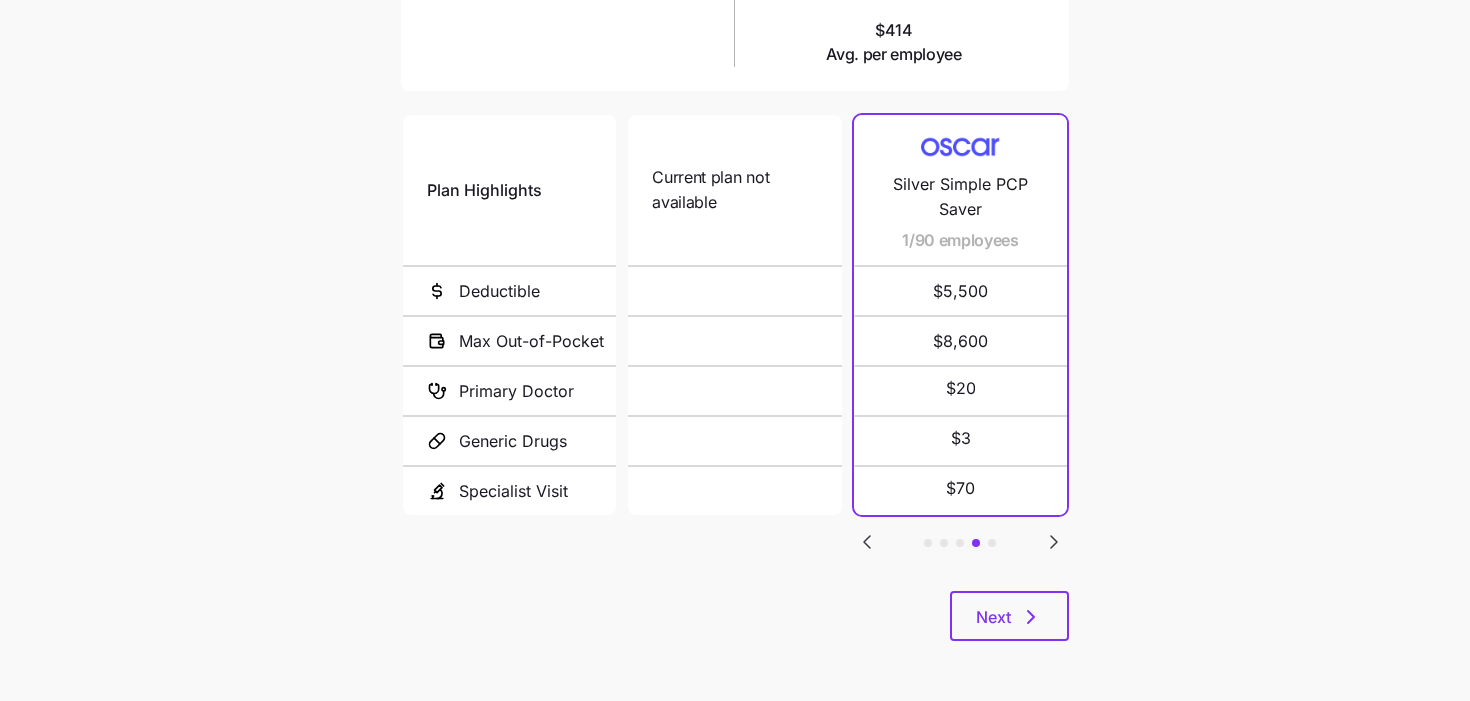click 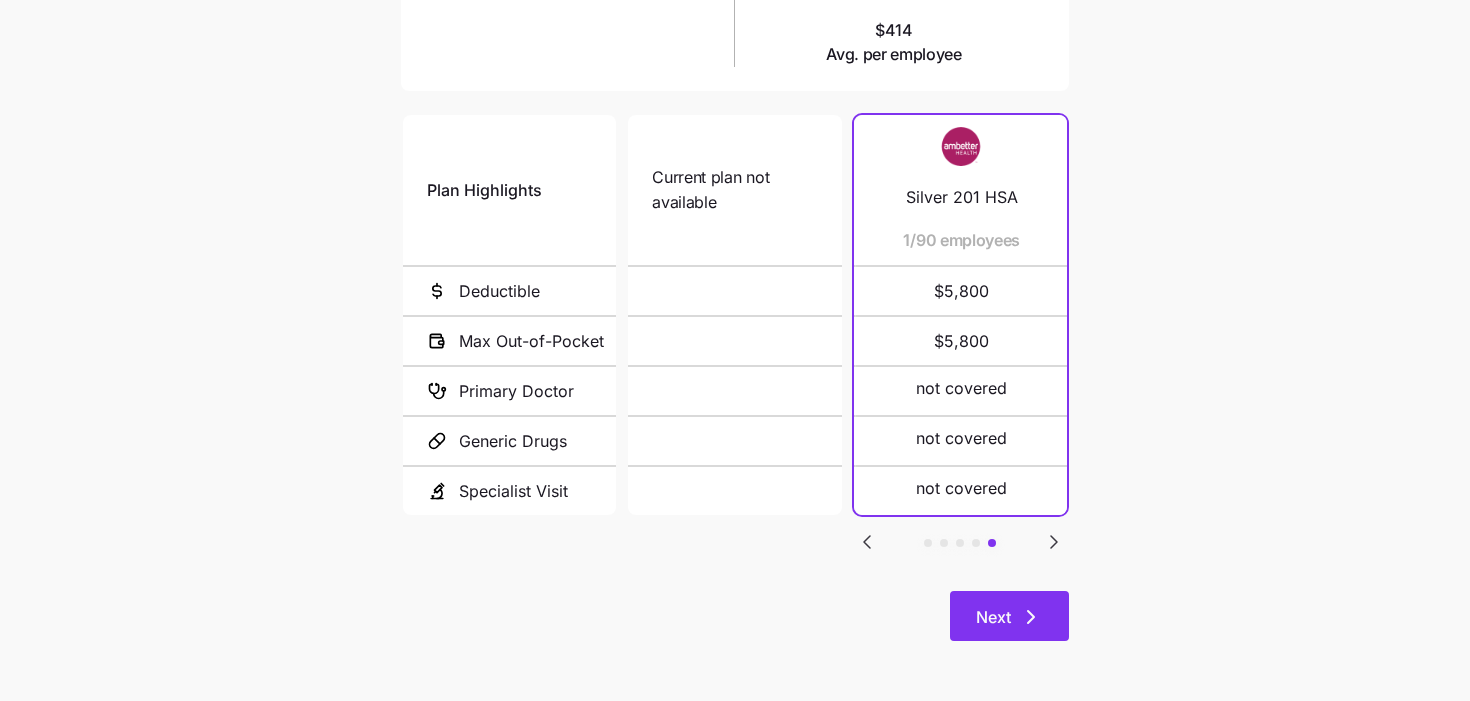 click 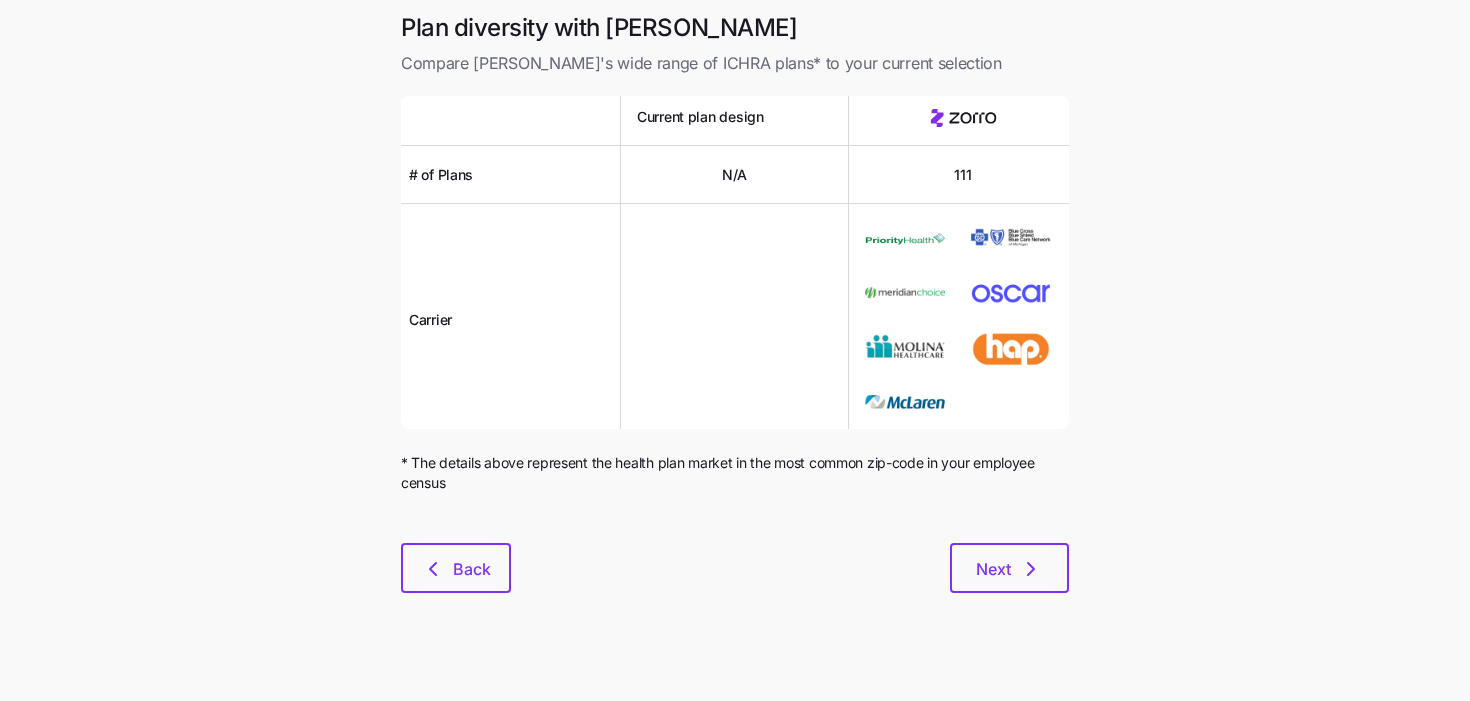 scroll, scrollTop: 0, scrollLeft: 0, axis: both 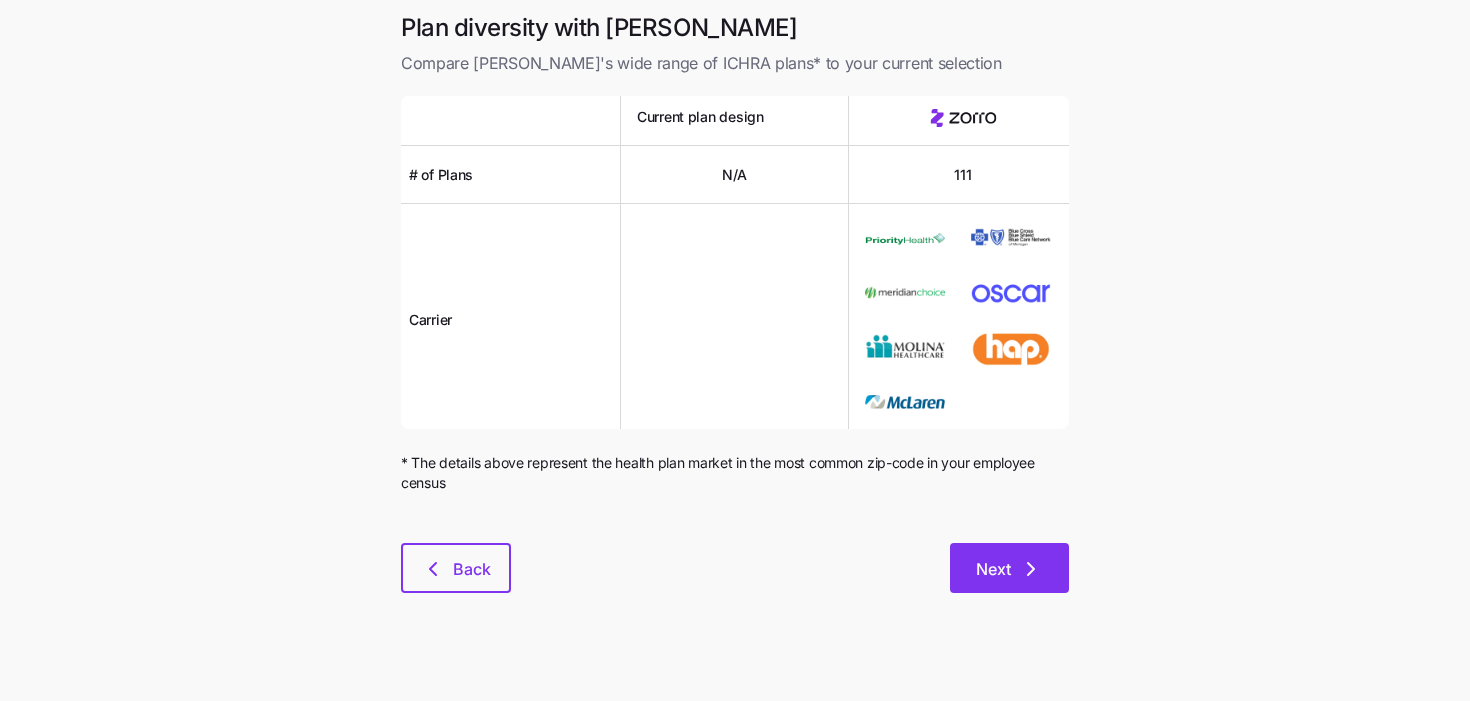 click on "Next" at bounding box center [1009, 568] 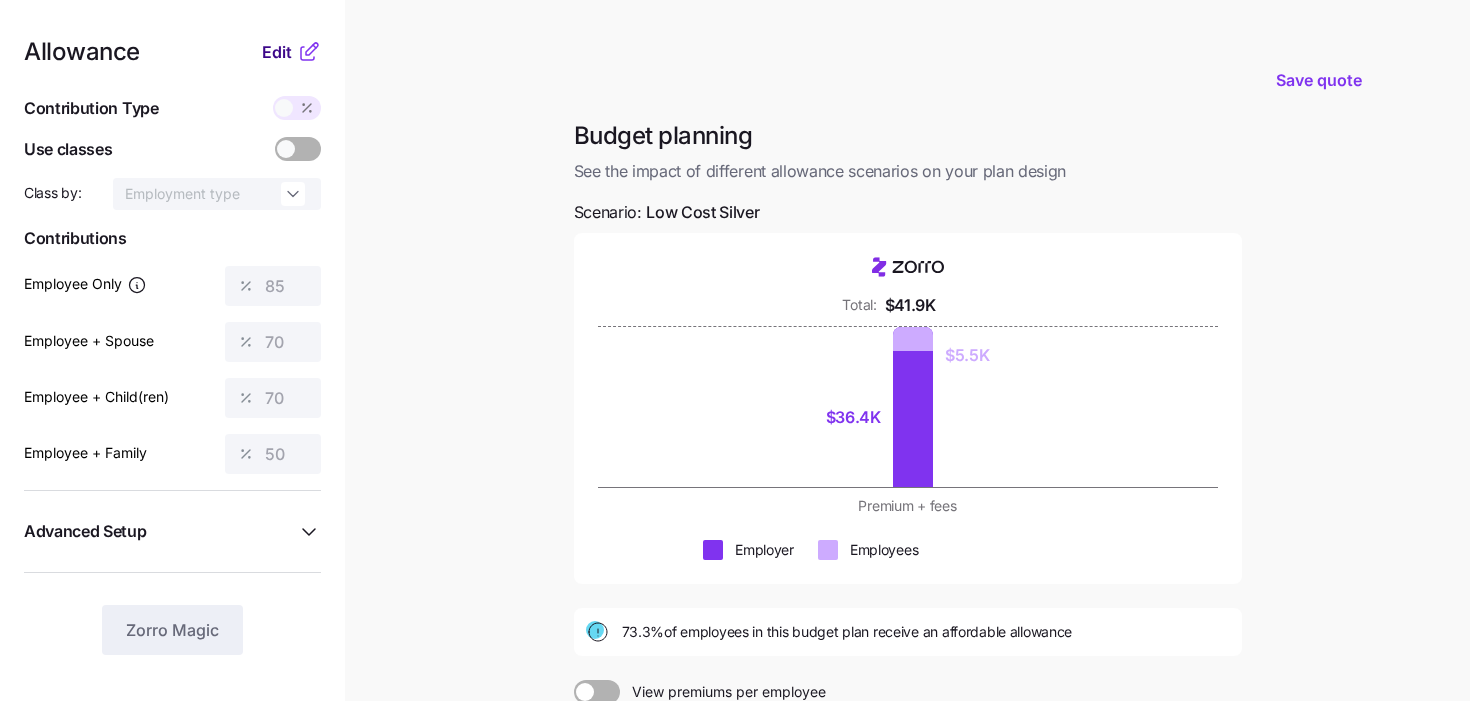 click on "Edit" at bounding box center (277, 52) 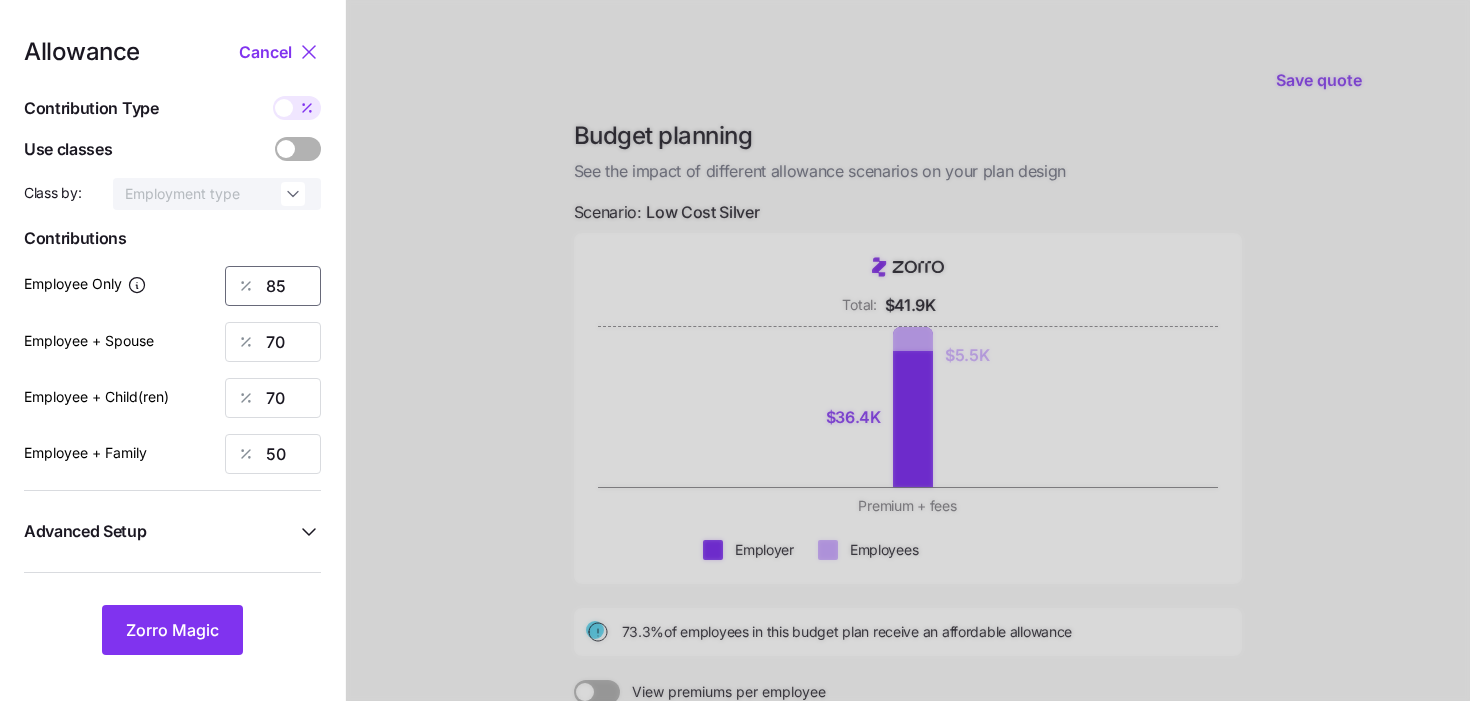 drag, startPoint x: 291, startPoint y: 286, endPoint x: 212, endPoint y: 287, distance: 79.00633 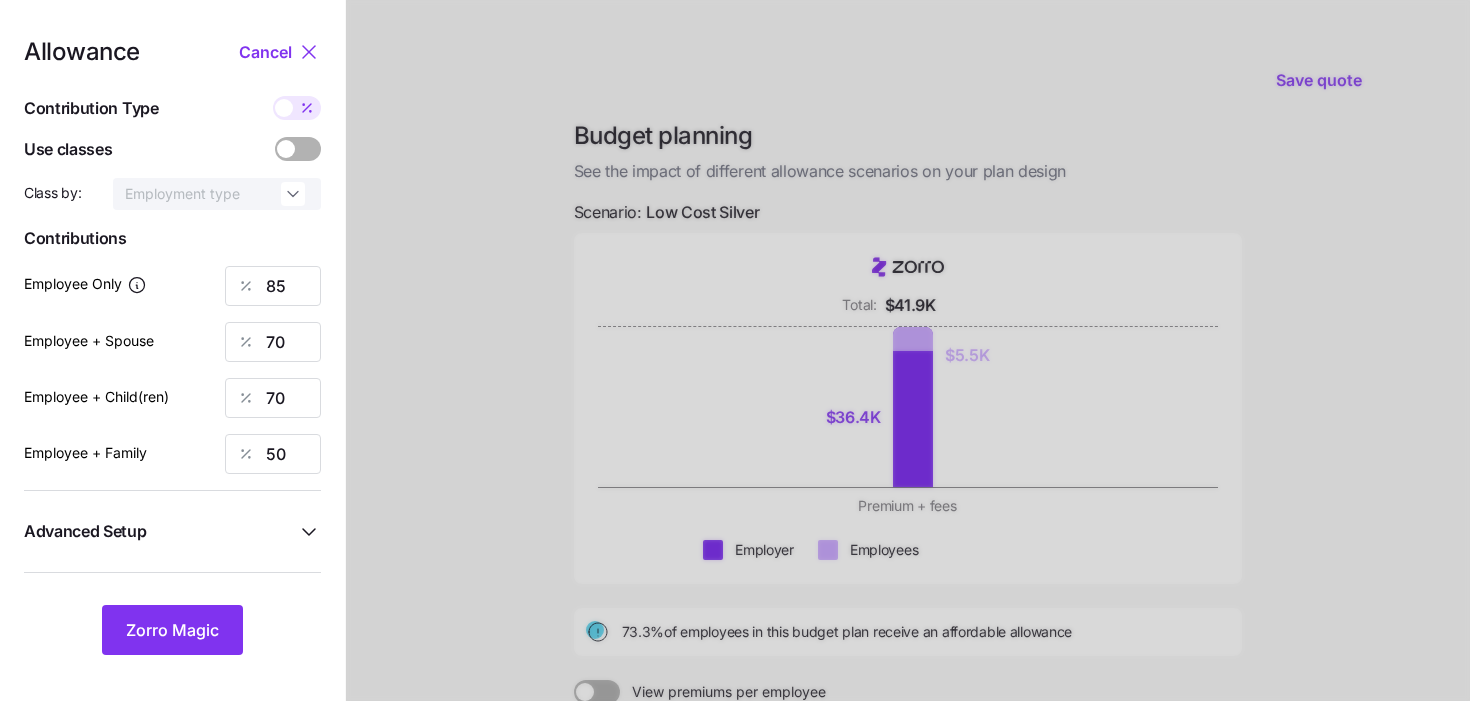 click at bounding box center [908, 489] 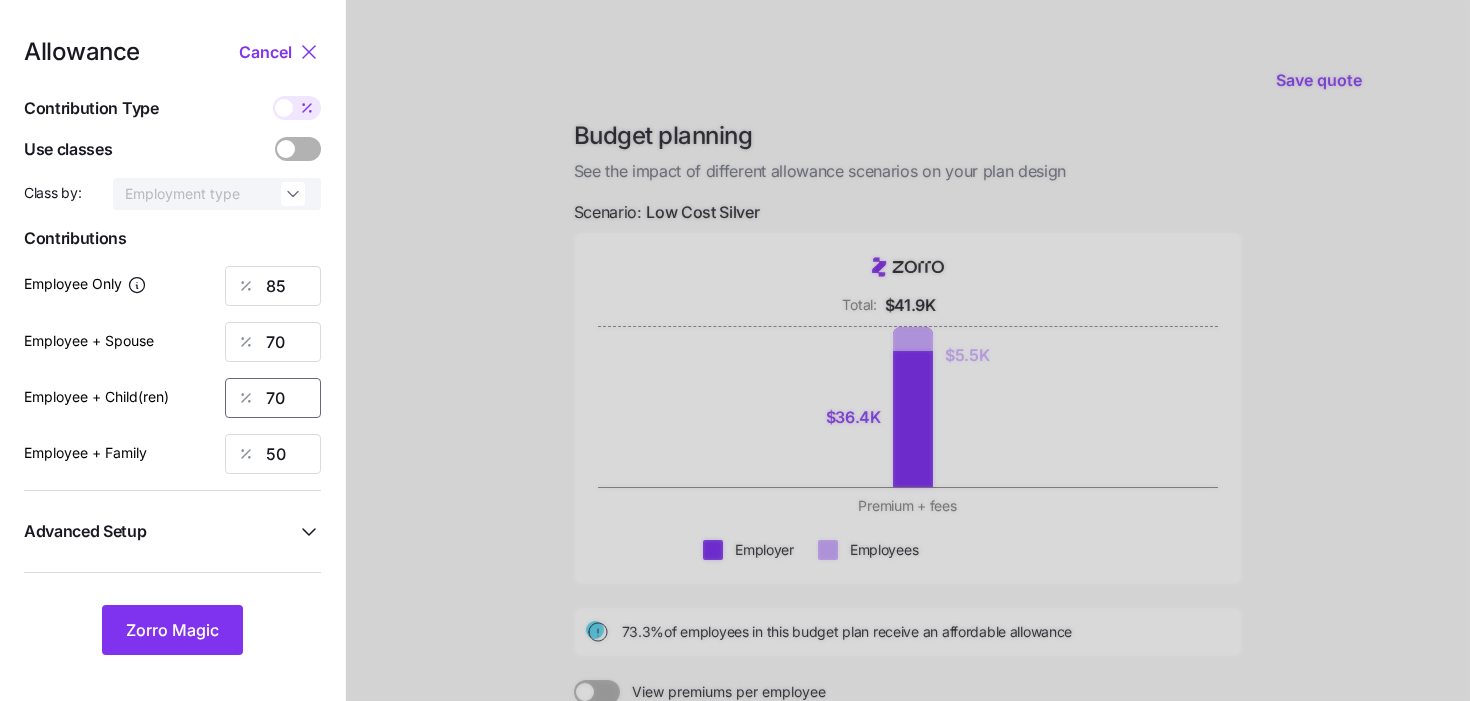 drag, startPoint x: 294, startPoint y: 403, endPoint x: 241, endPoint y: 402, distance: 53.009434 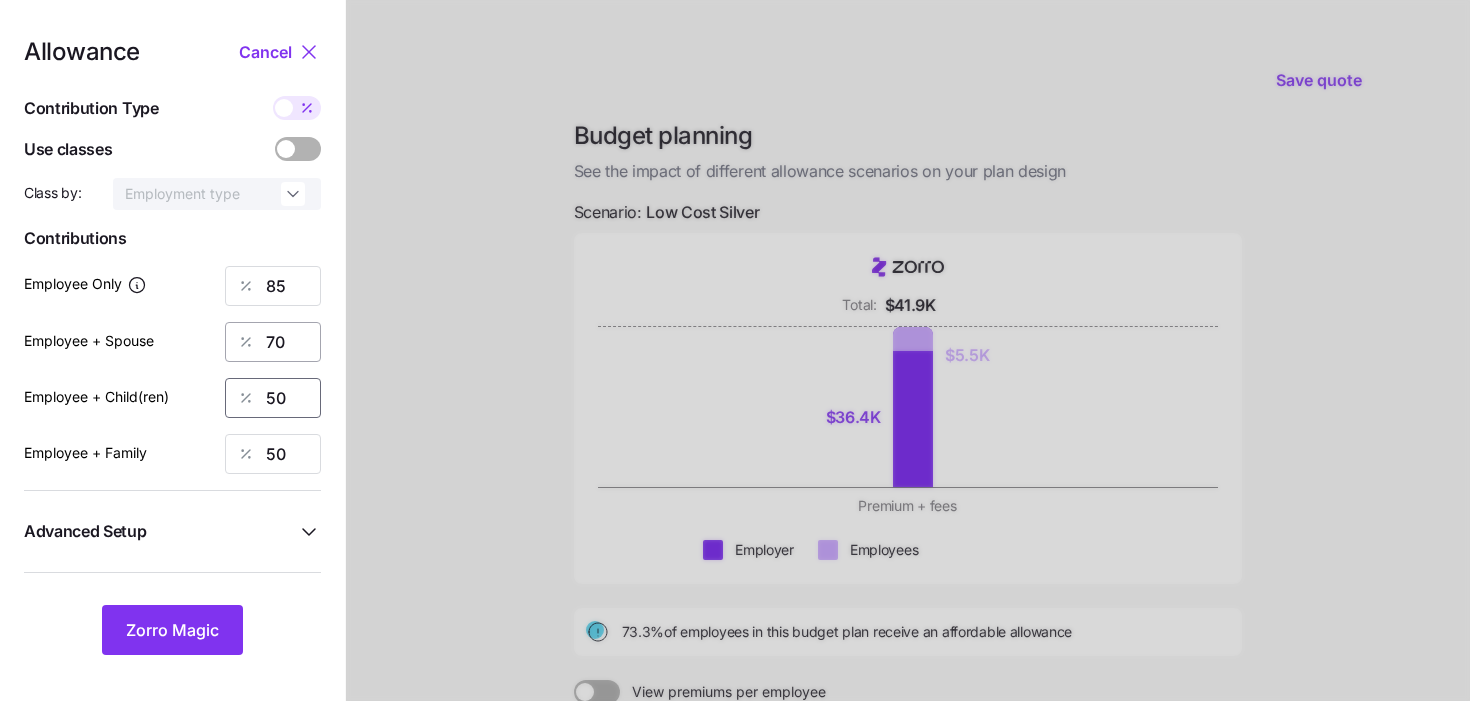 type on "50" 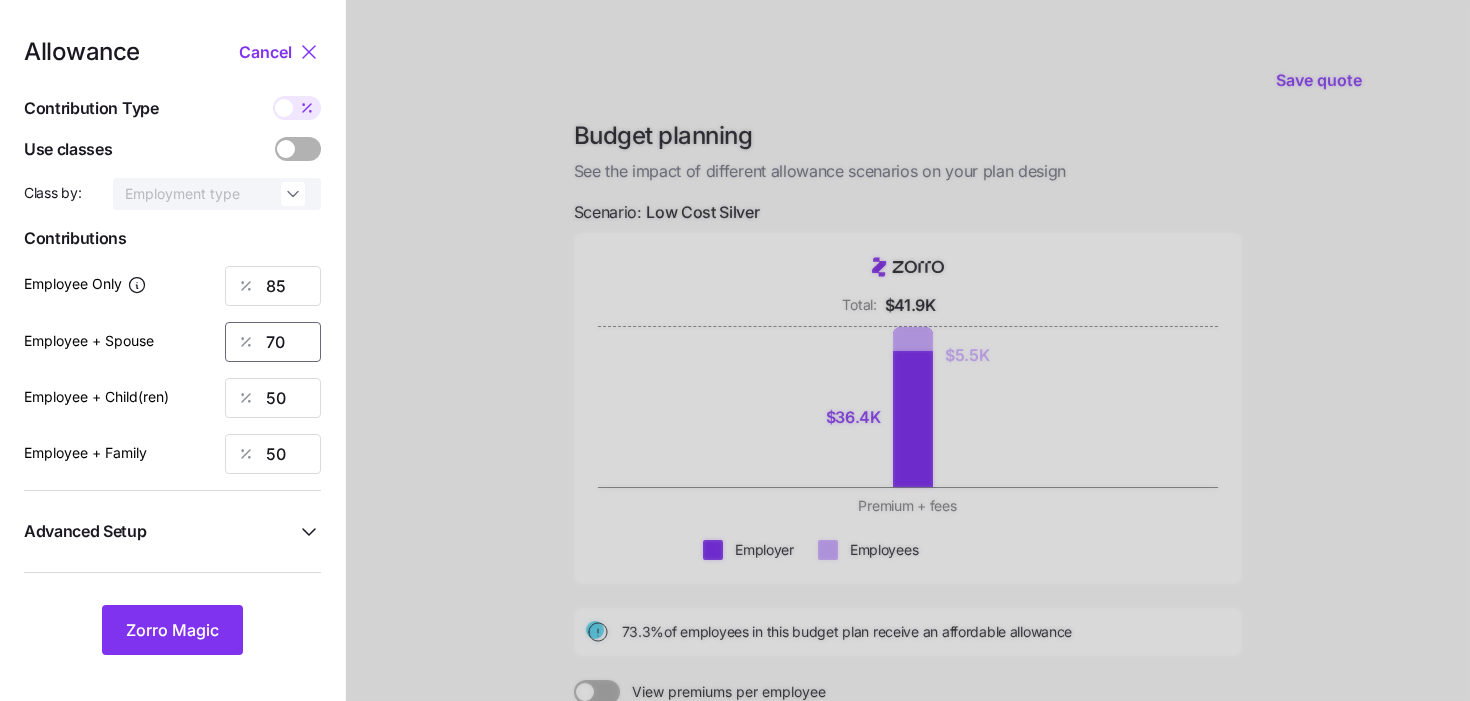 drag, startPoint x: 296, startPoint y: 342, endPoint x: 232, endPoint y: 342, distance: 64 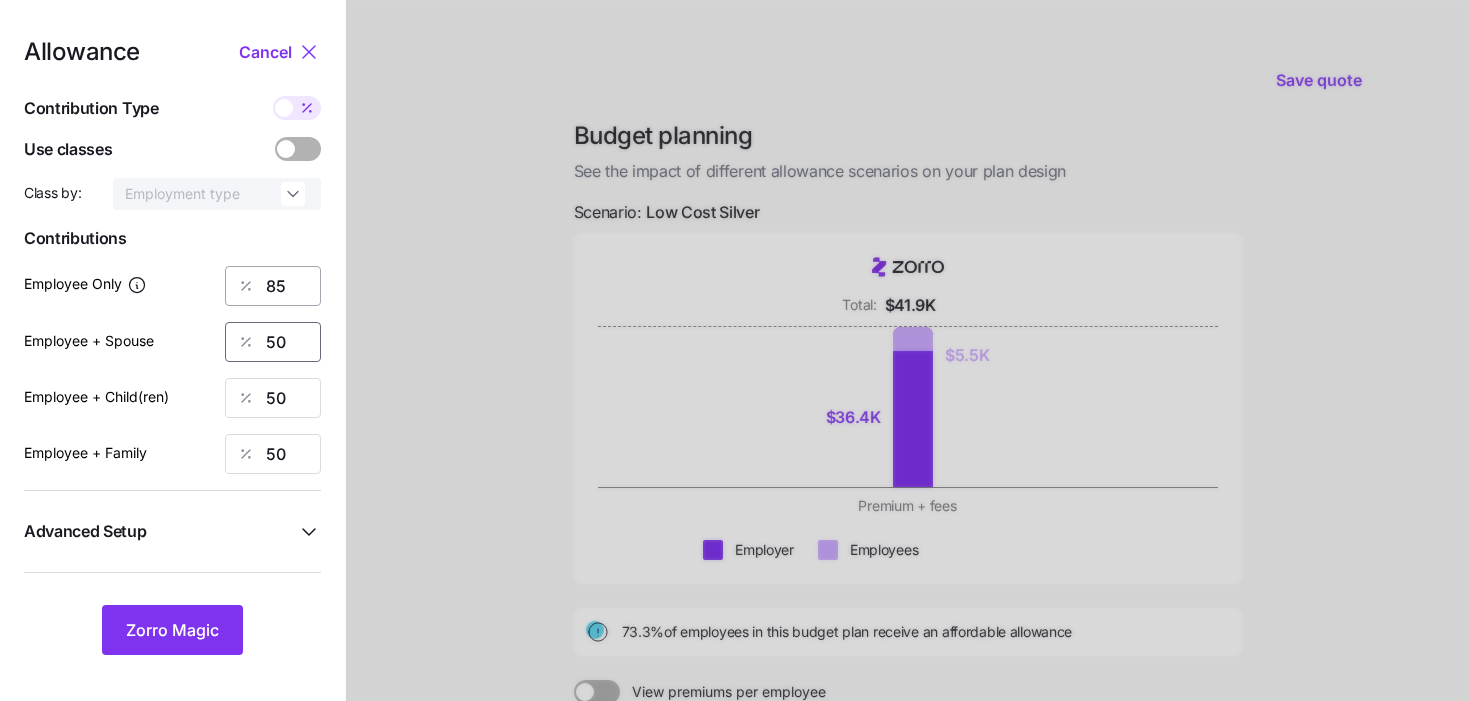 type on "50" 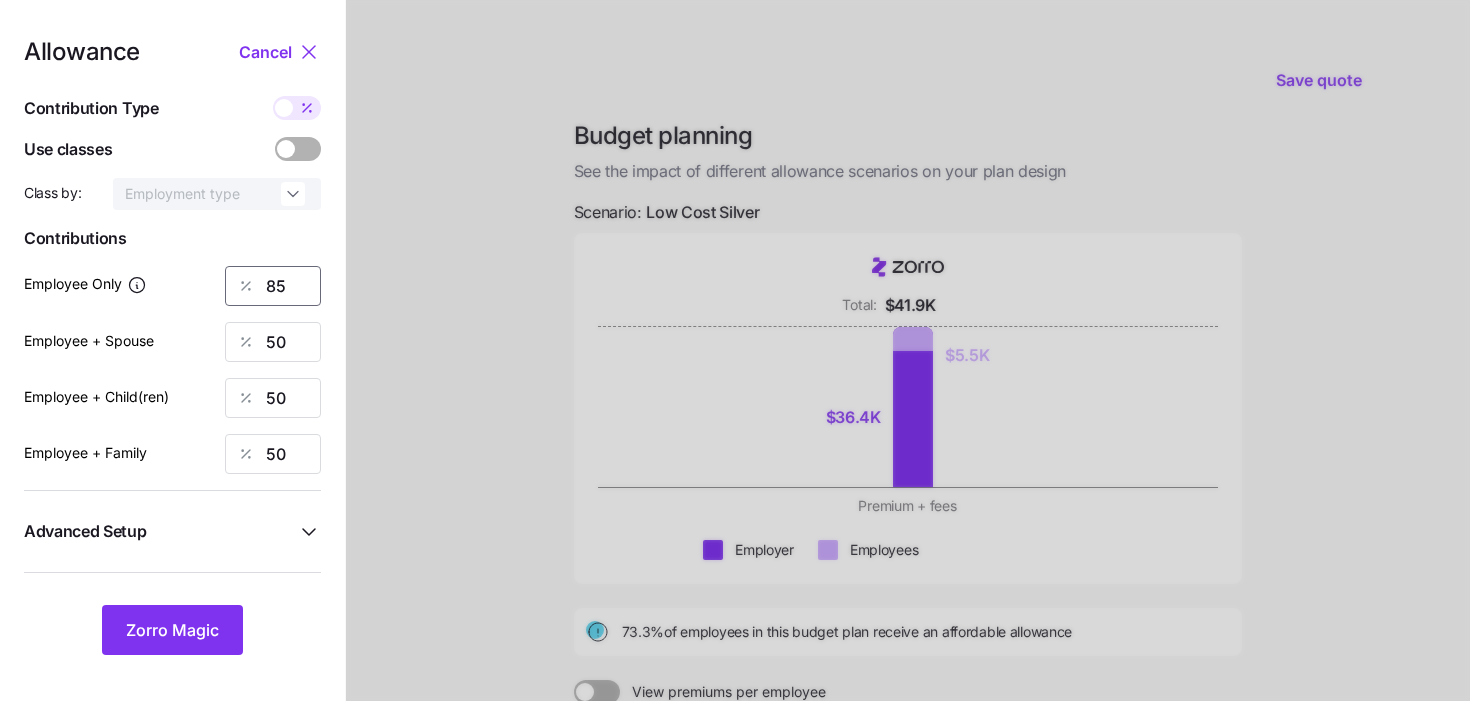 drag, startPoint x: 308, startPoint y: 287, endPoint x: 223, endPoint y: 287, distance: 85 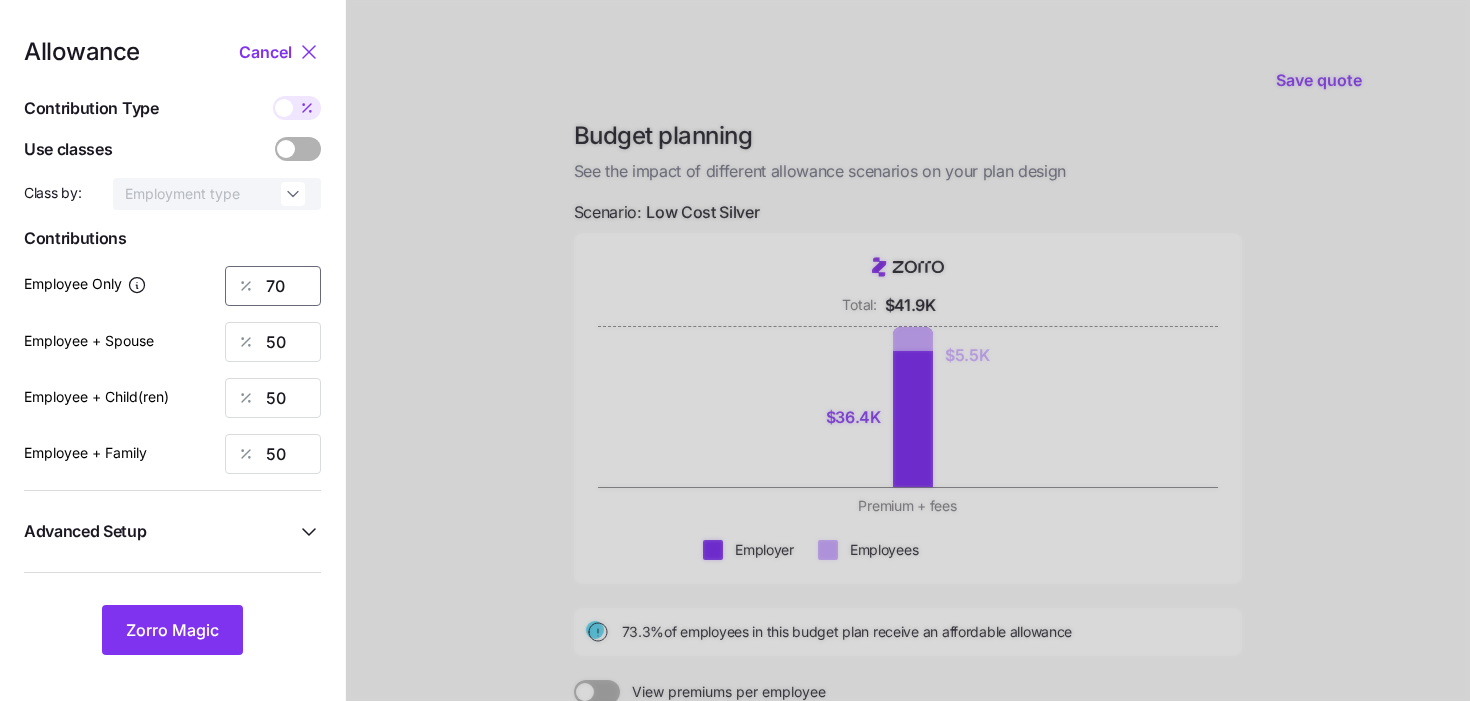 type on "70" 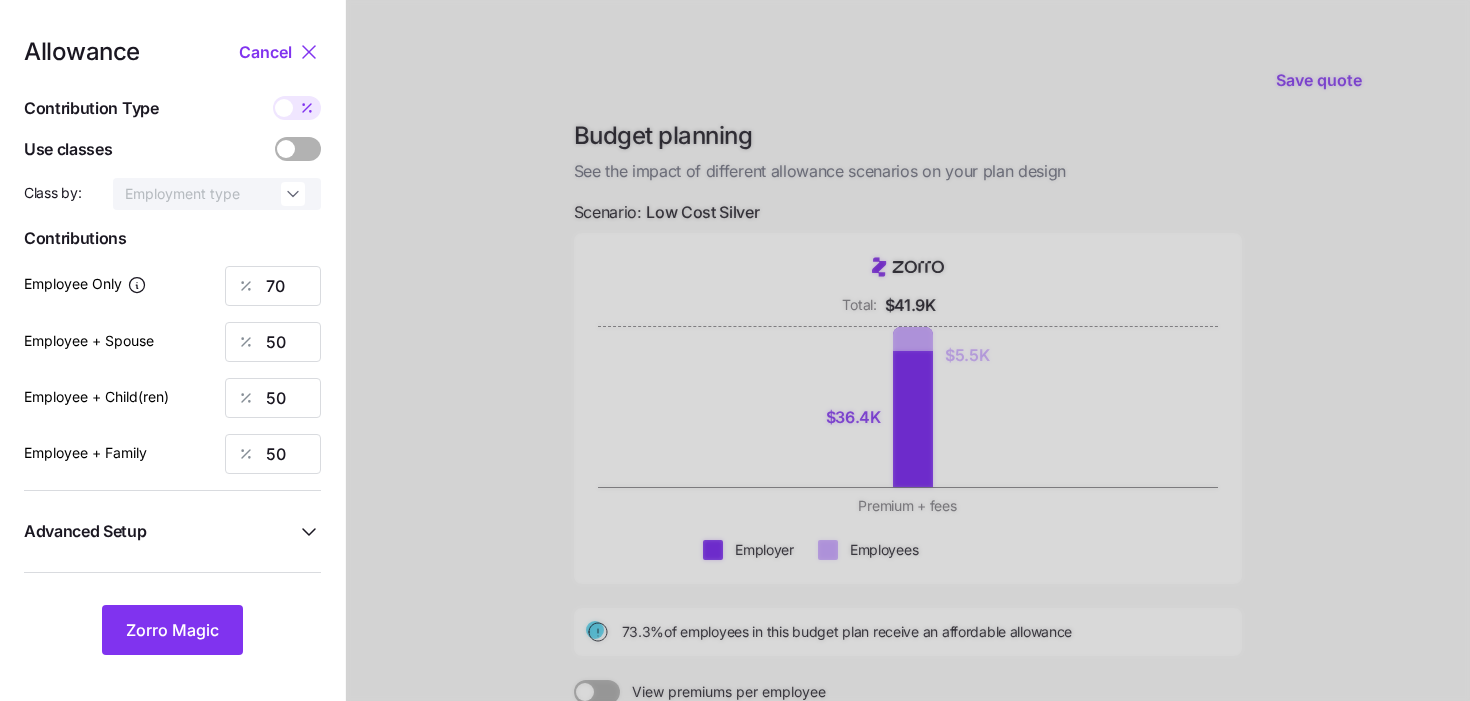 click on "Allowance Cancel Contribution Type Use classes Class by: Employment type Contributions Employee Only 70 Employee + Spouse 50 Employee + Child(ren) 50 Employee + Family 50 Advanced Setup Geo distribution off Family Units 8 units Zorro Magic" at bounding box center [172, 347] 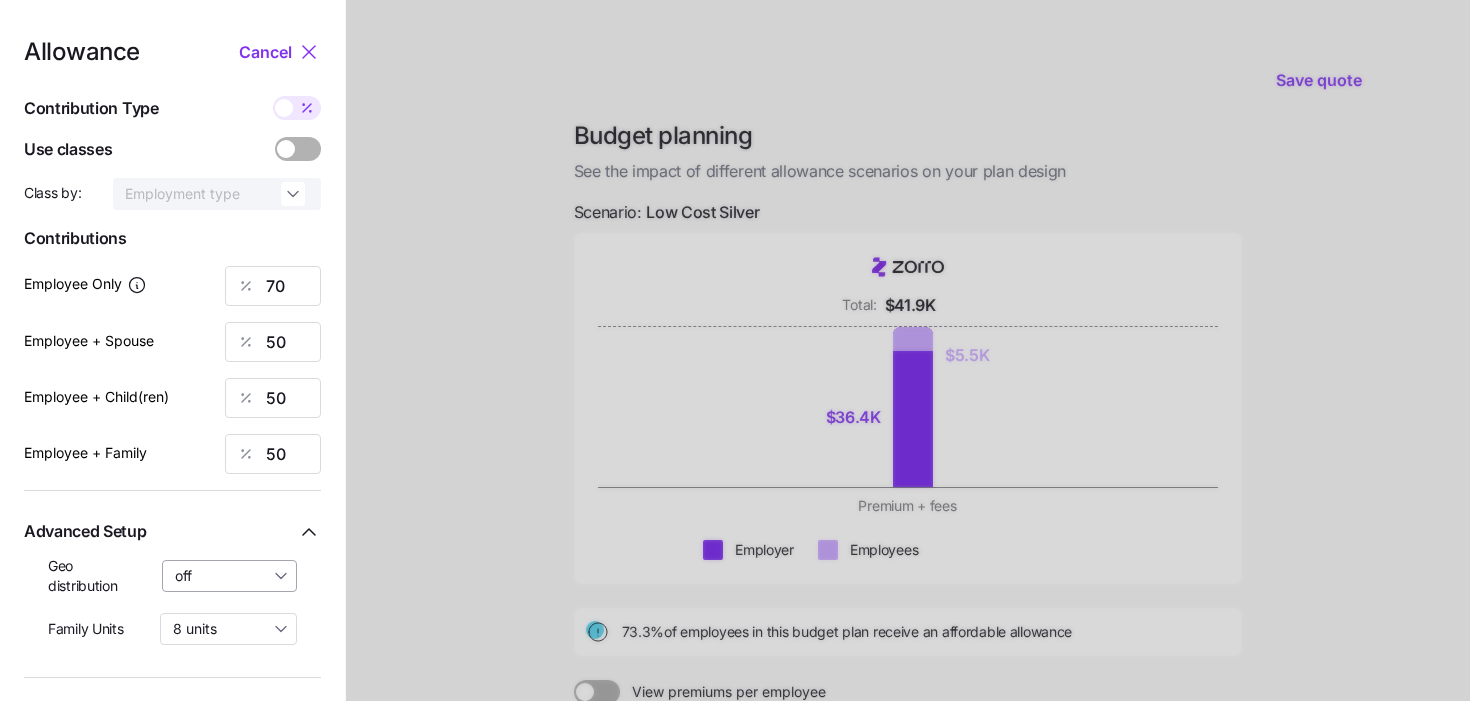 click on "off" at bounding box center [230, 576] 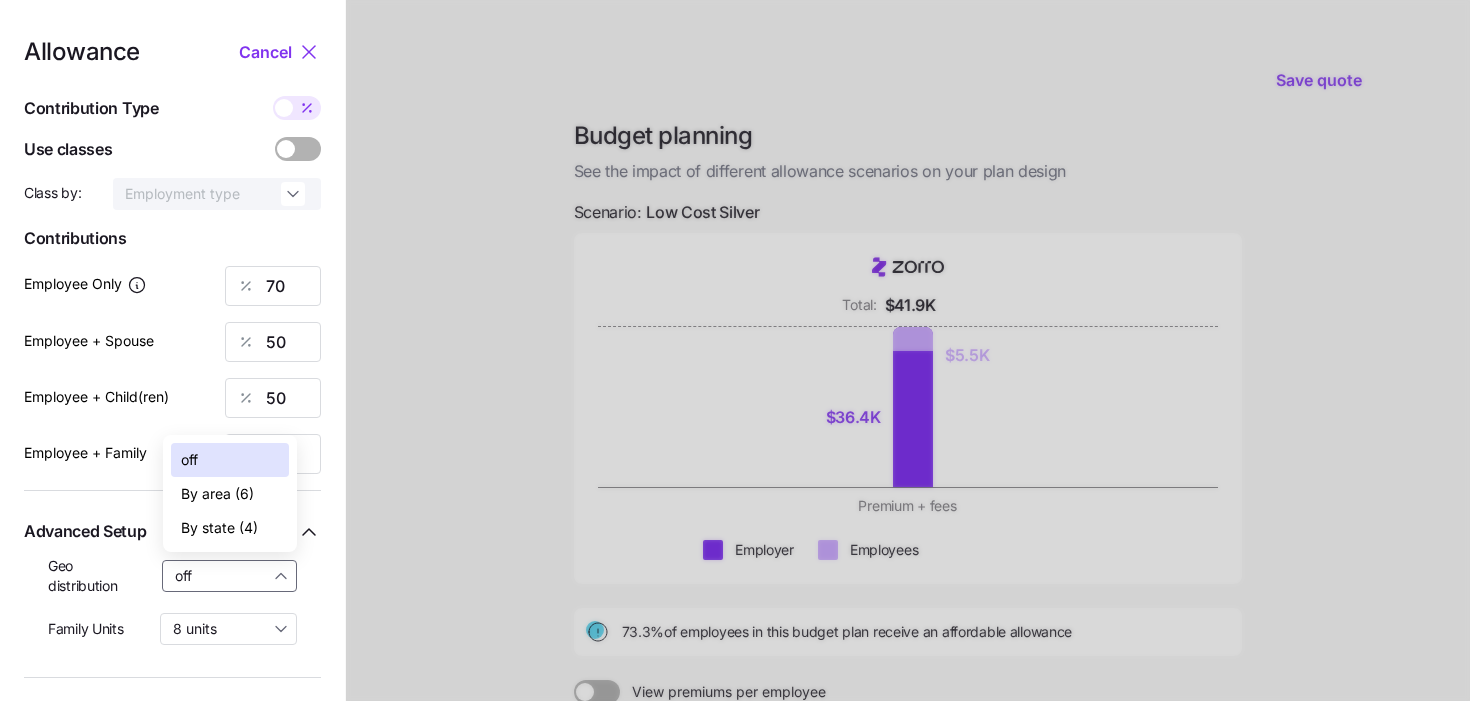 click on "By state (4)" at bounding box center (219, 528) 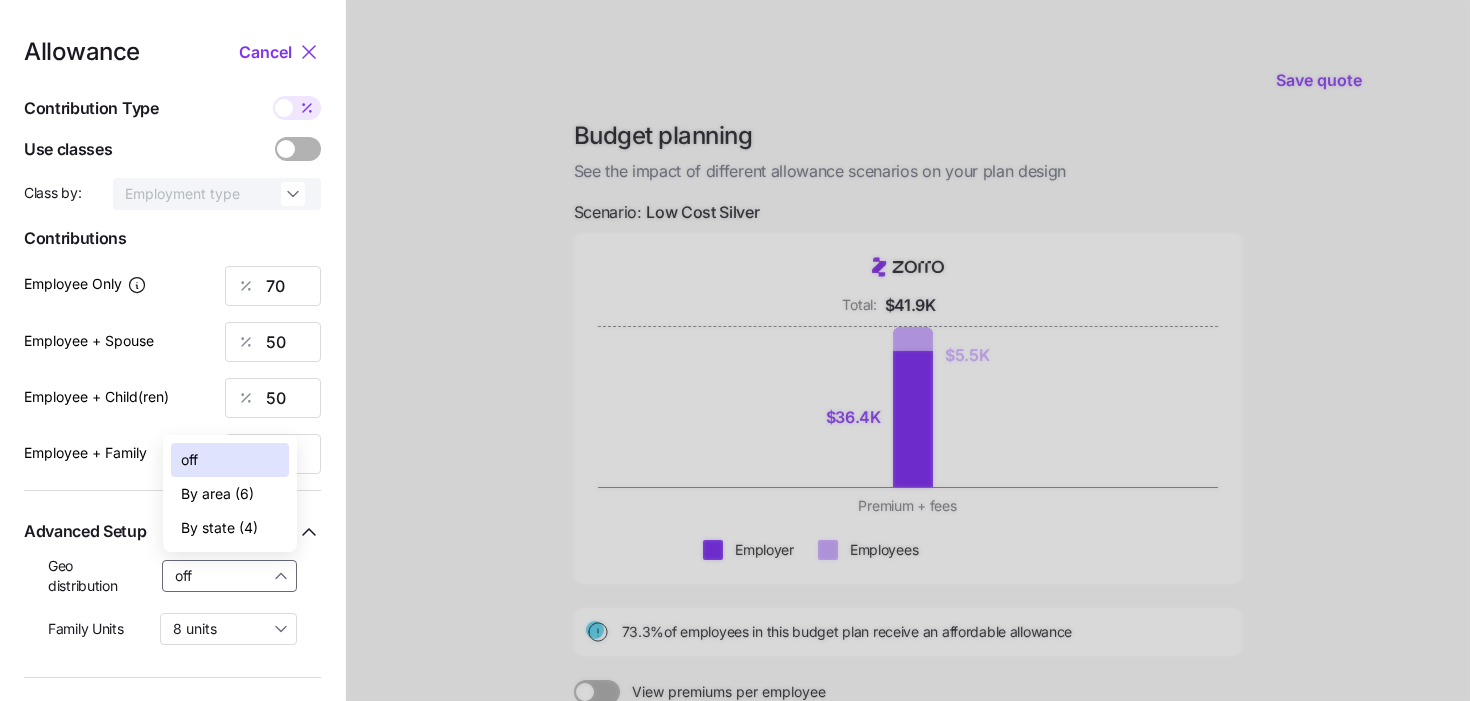 type on "By state (4)" 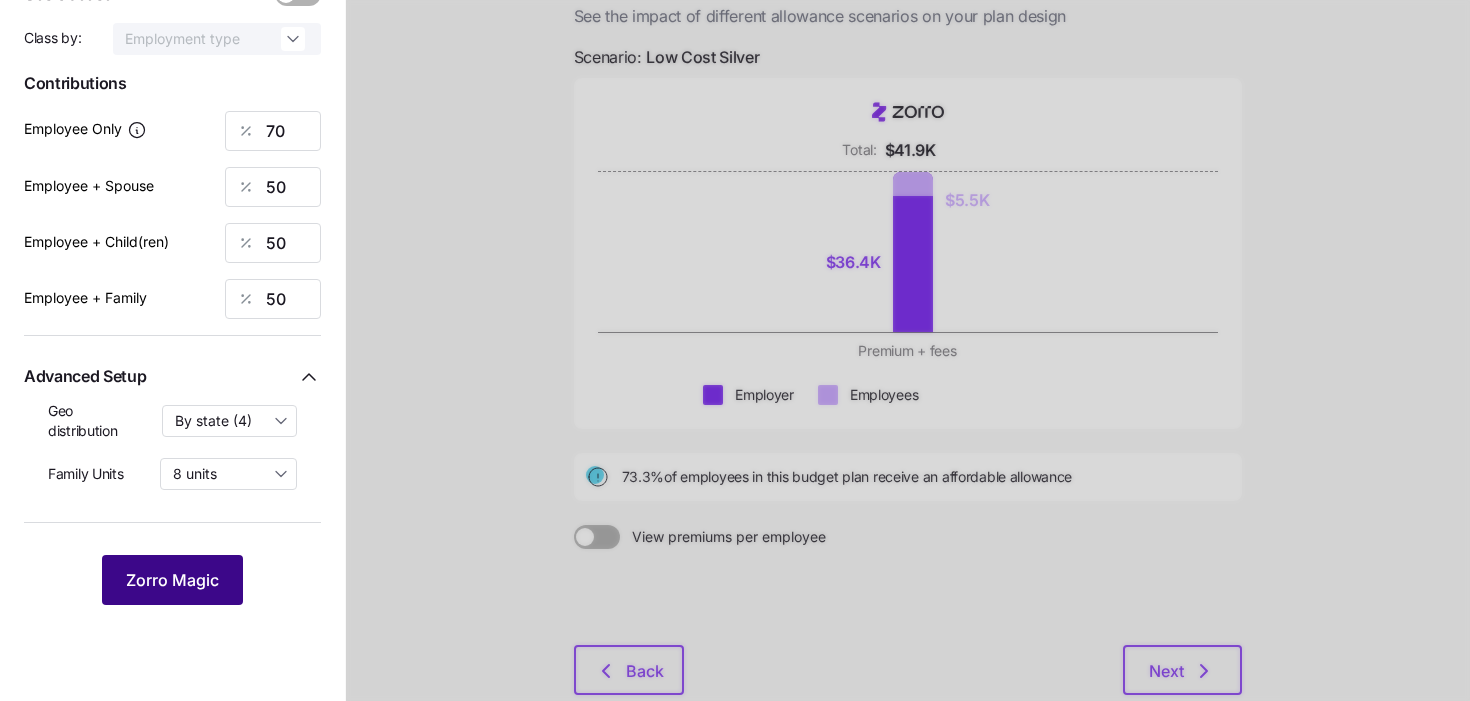 scroll, scrollTop: 164, scrollLeft: 0, axis: vertical 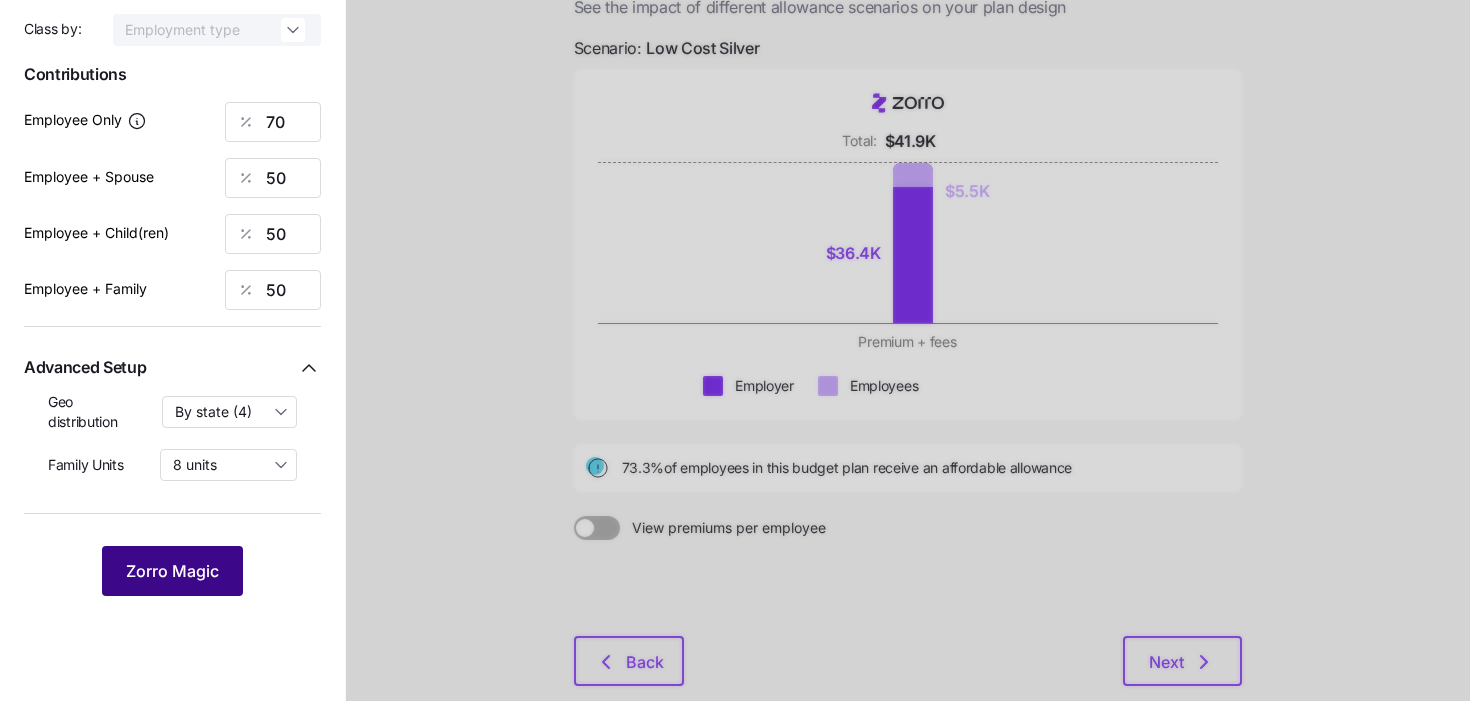 click on "Zorro Magic" at bounding box center [172, 571] 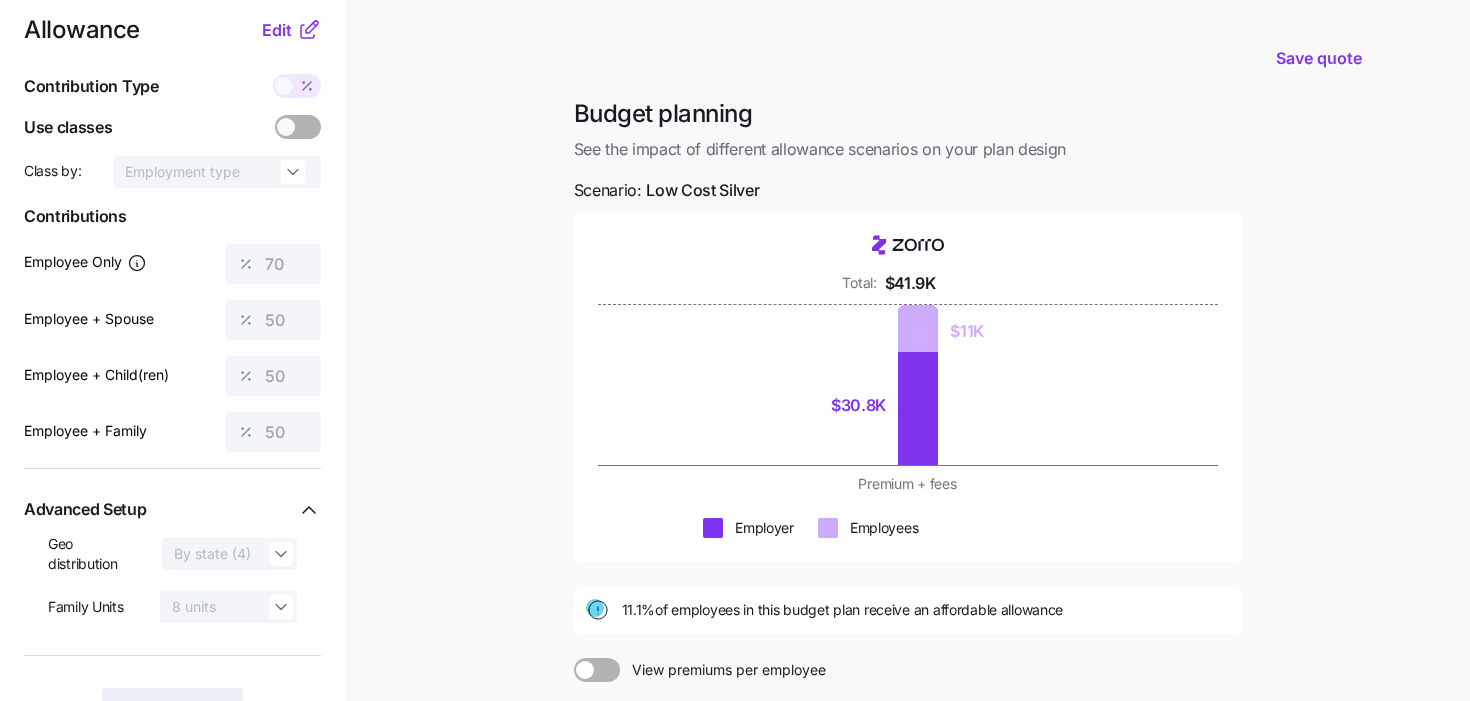 scroll, scrollTop: 0, scrollLeft: 0, axis: both 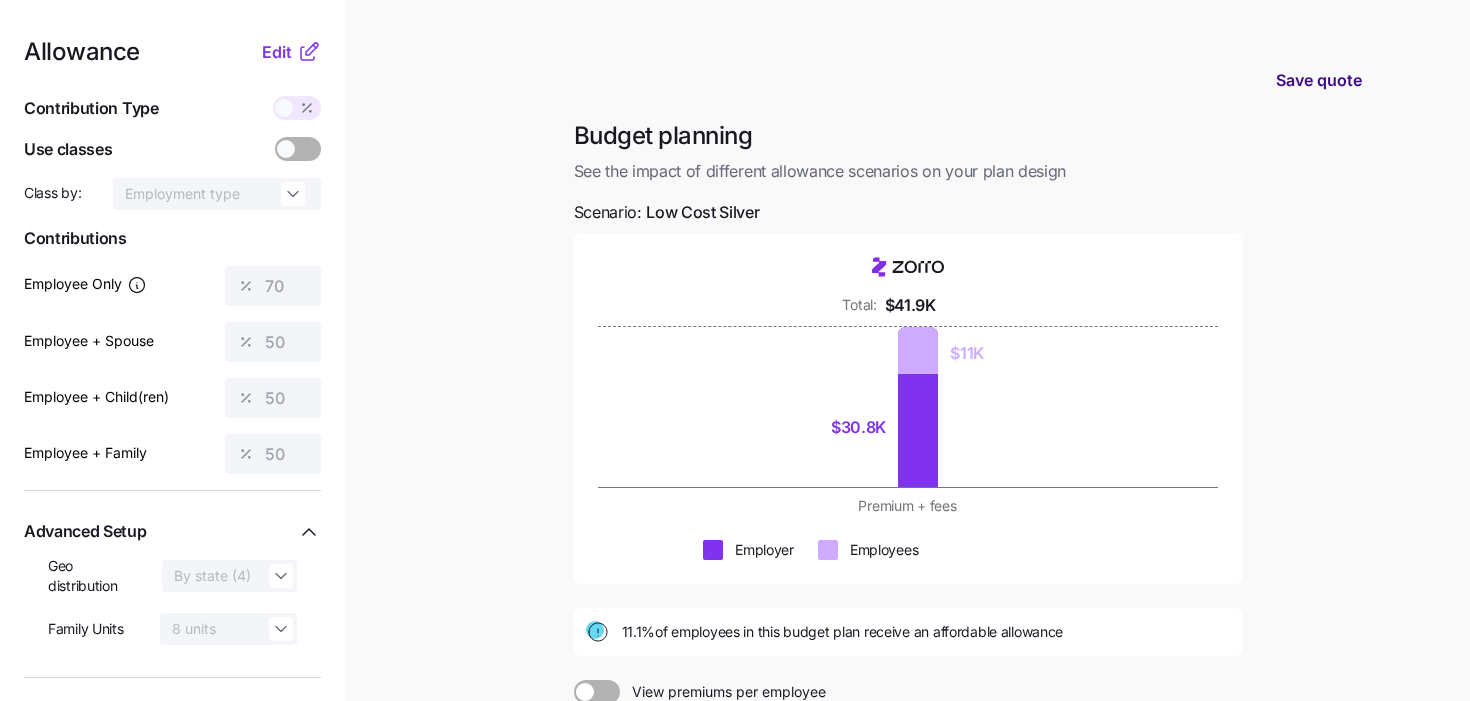 click on "Save quote" at bounding box center (1319, 80) 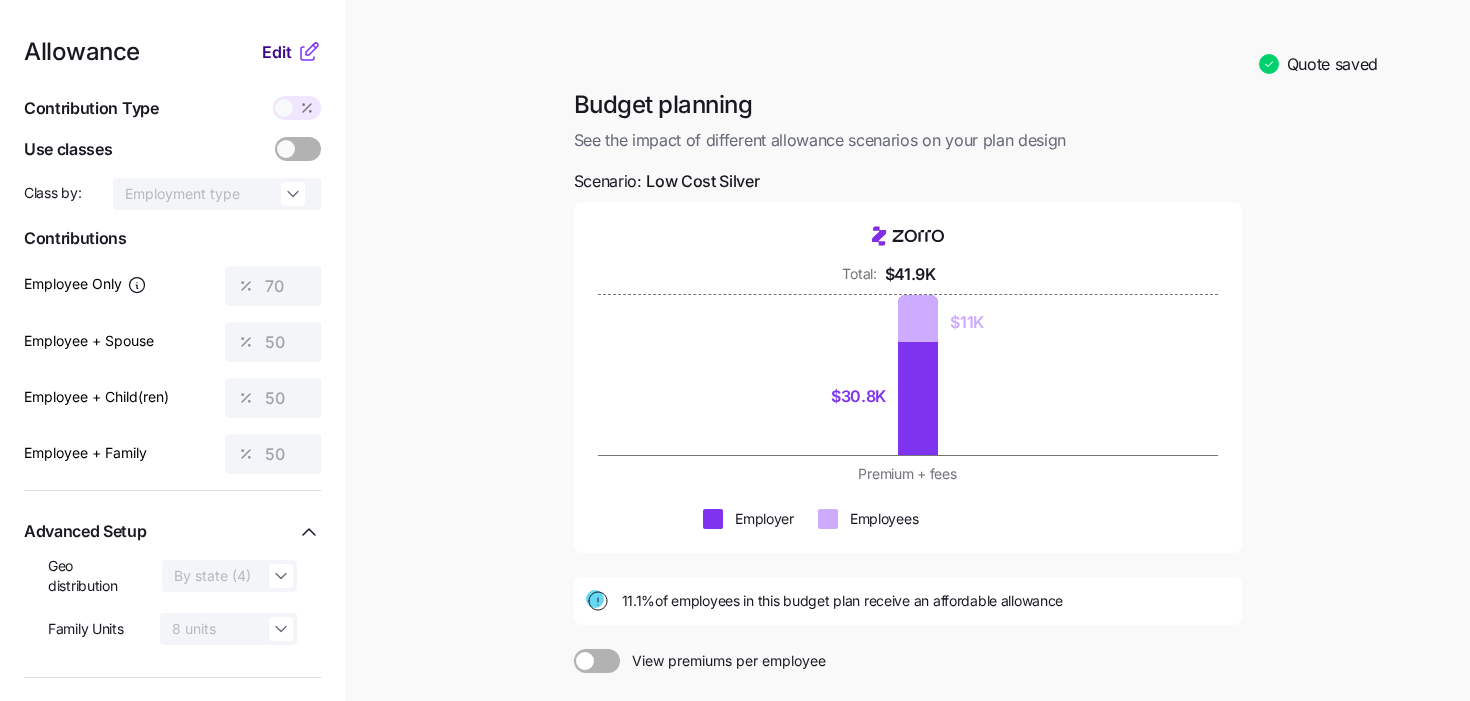 click on "Edit" at bounding box center (279, 52) 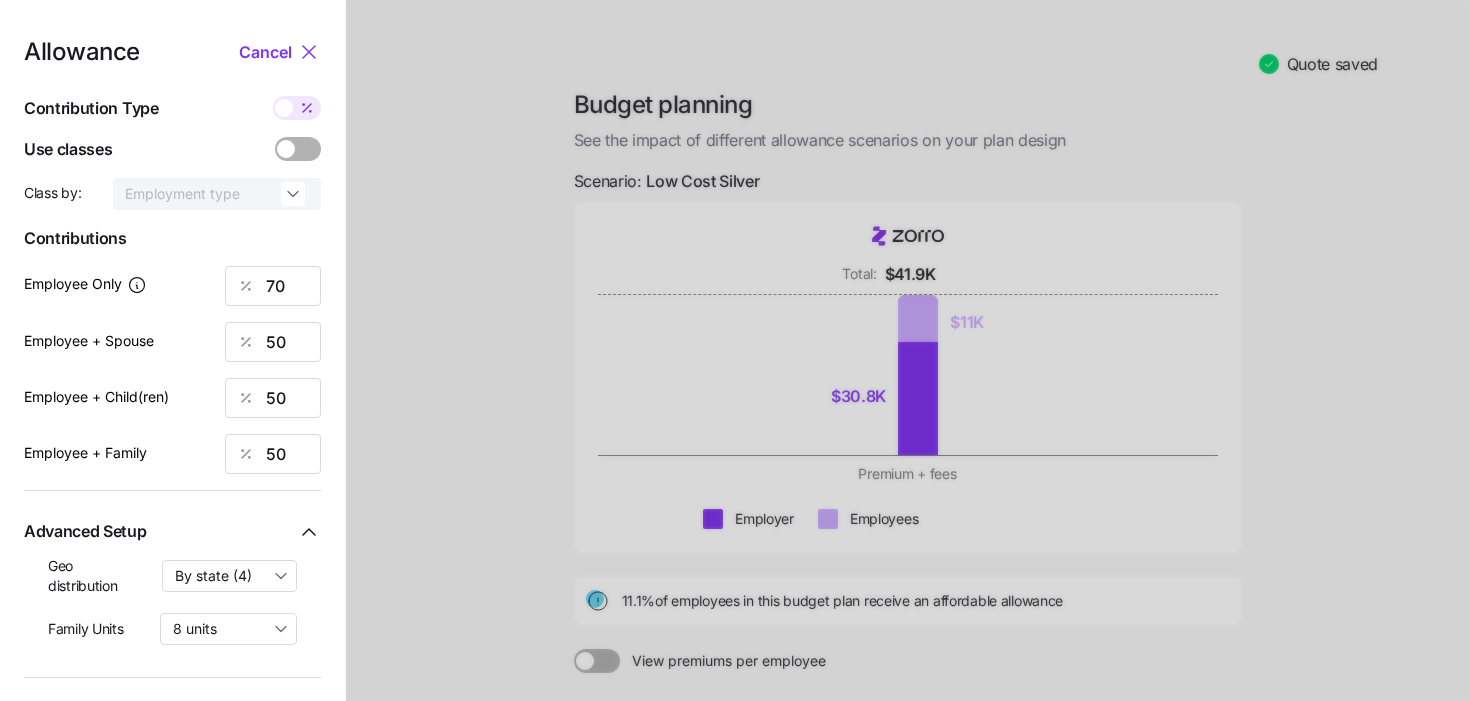 click on "Allowance Cancel Contribution Type Use classes Class by: Employment type Contributions Employee Only 70 Employee + Spouse 50 Employee + Child(ren) 50 Employee + Family 50 Advanced Setup Geo distribution By state (4) Family Units 8 units Zorro Magic" at bounding box center [172, 473] 